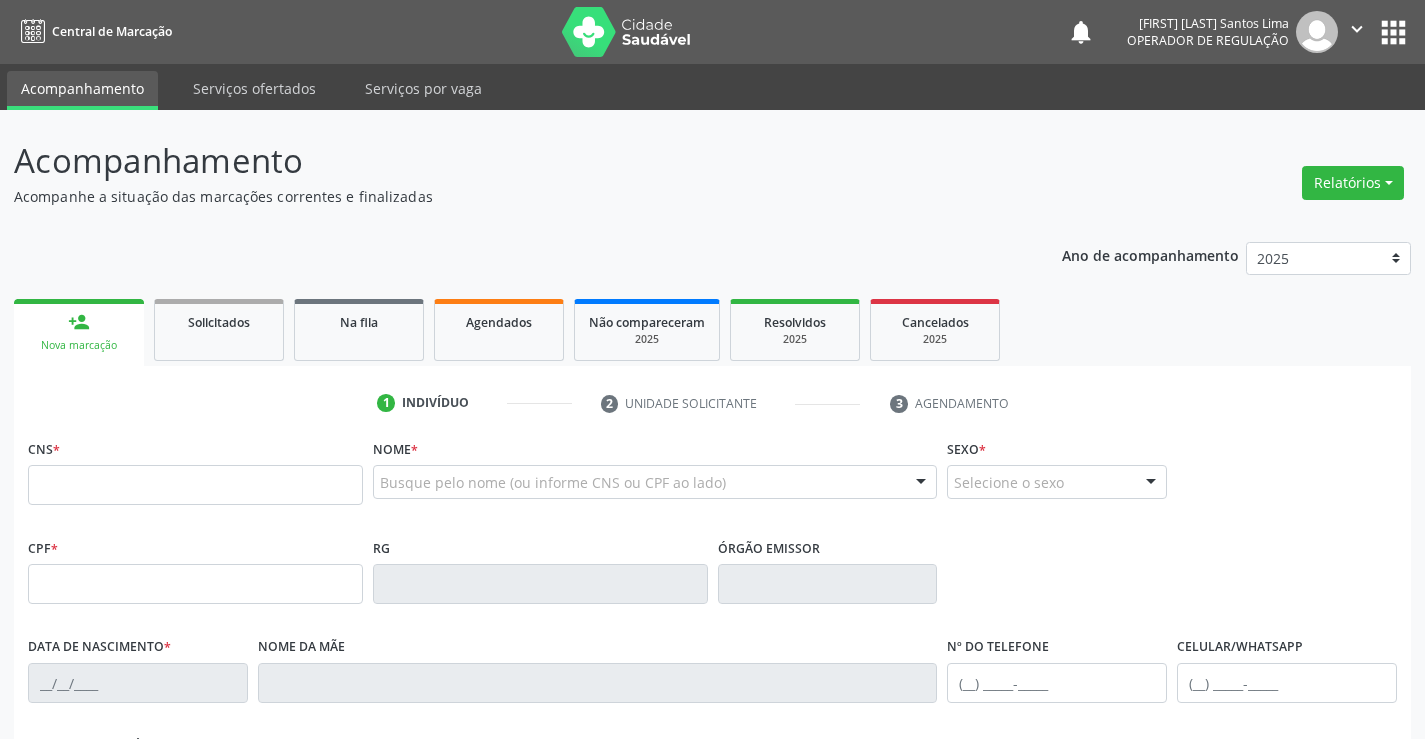 scroll, scrollTop: 0, scrollLeft: 0, axis: both 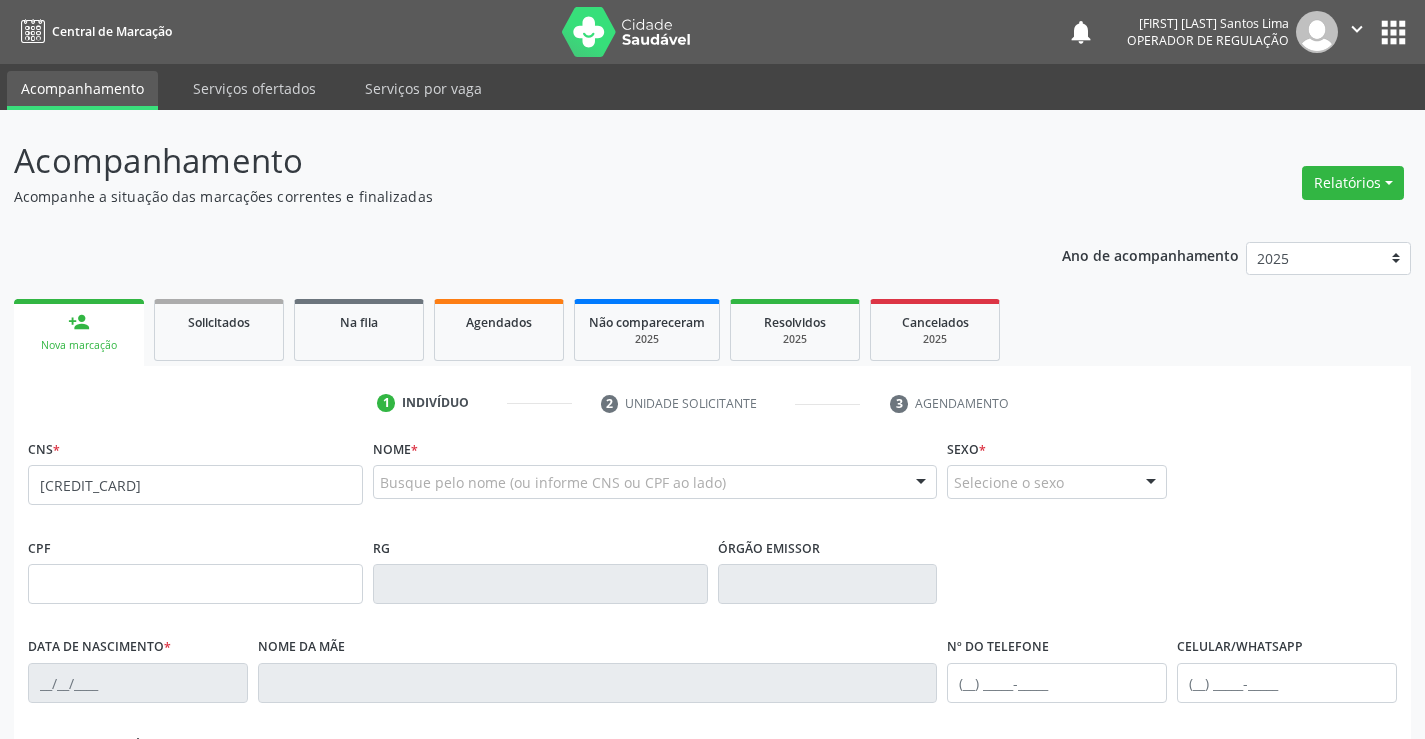 type on "[CREDIT_CARD]" 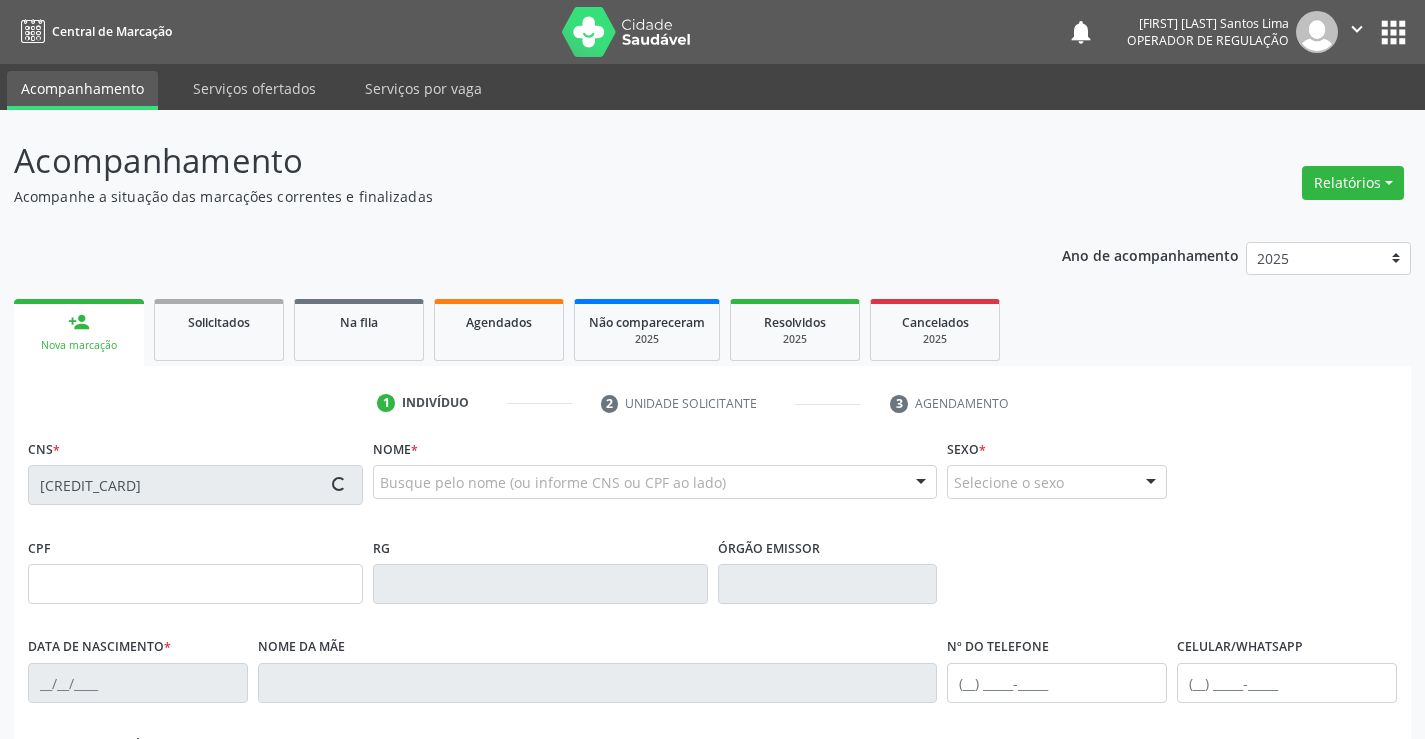 type on "[DATE]" 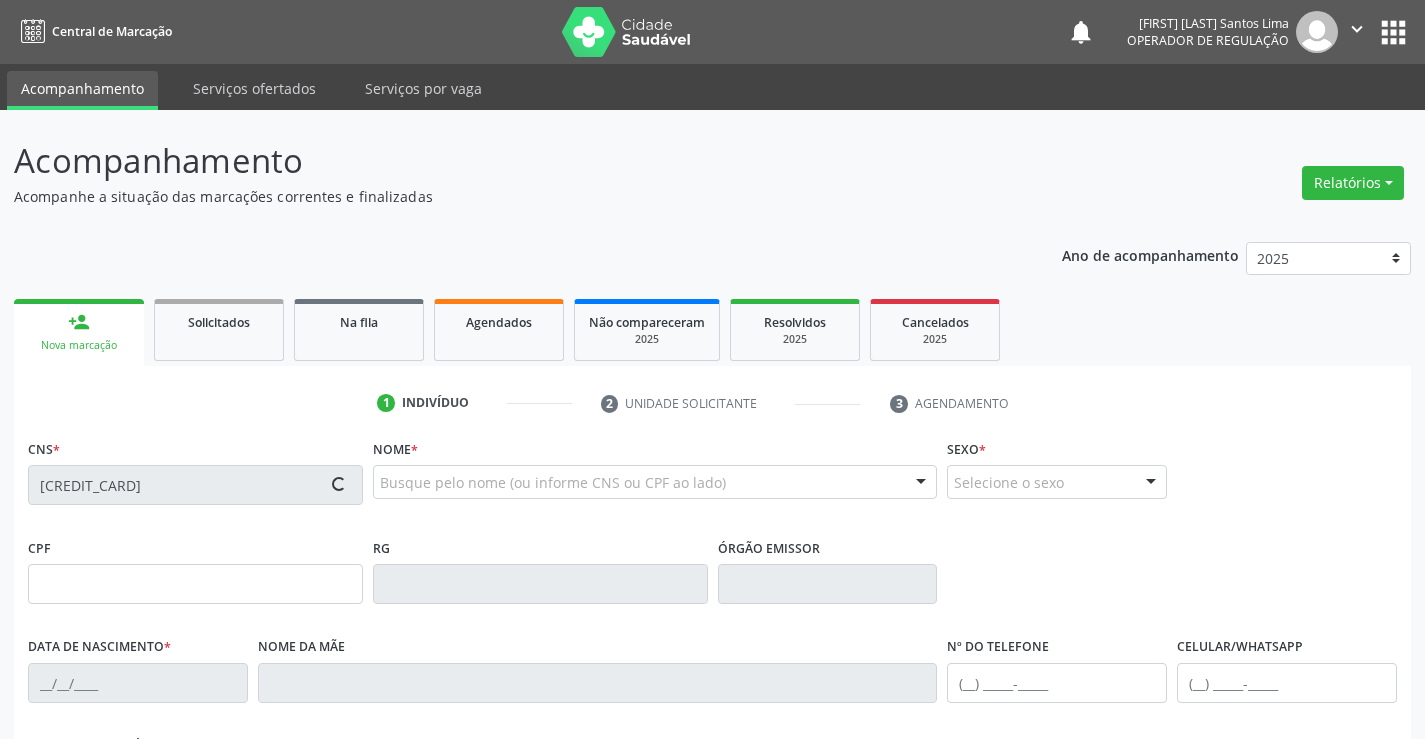 type on "(74) [PHONE]" 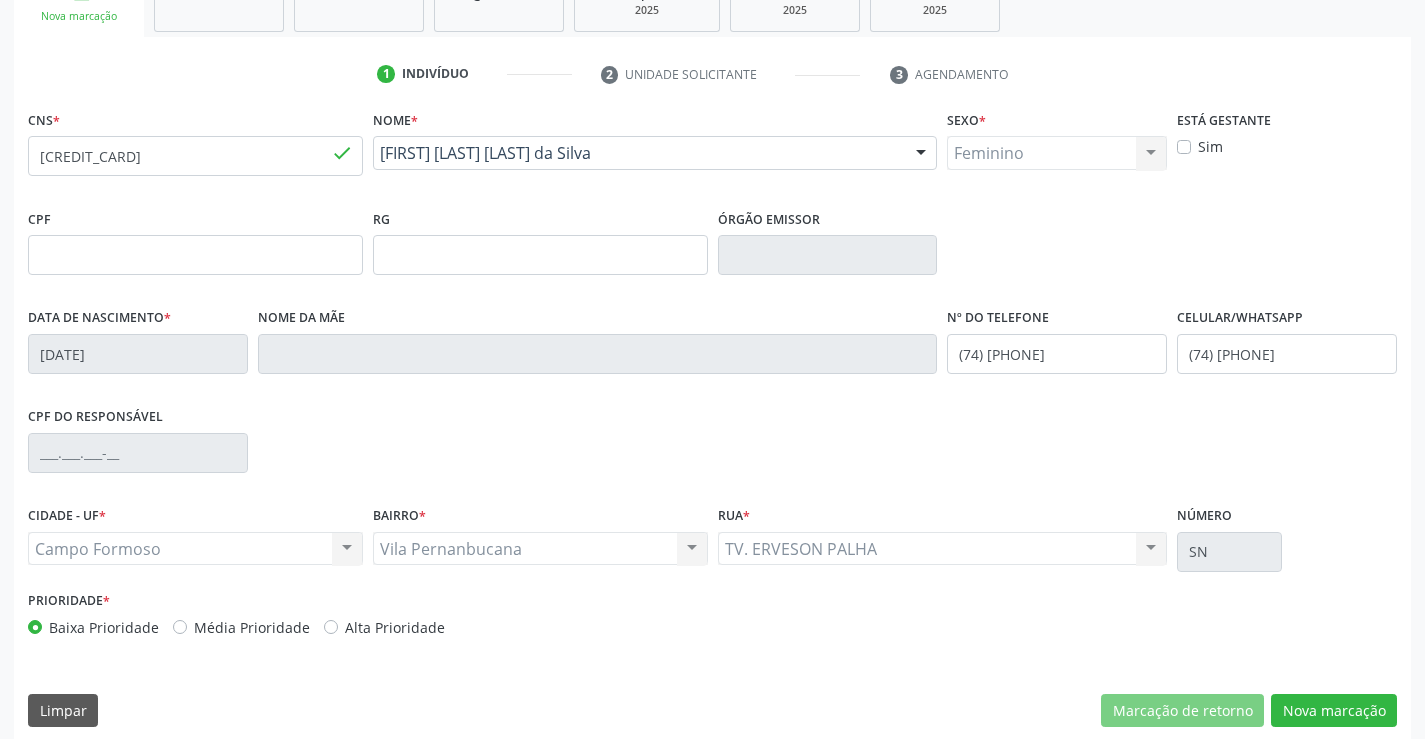 scroll, scrollTop: 345, scrollLeft: 0, axis: vertical 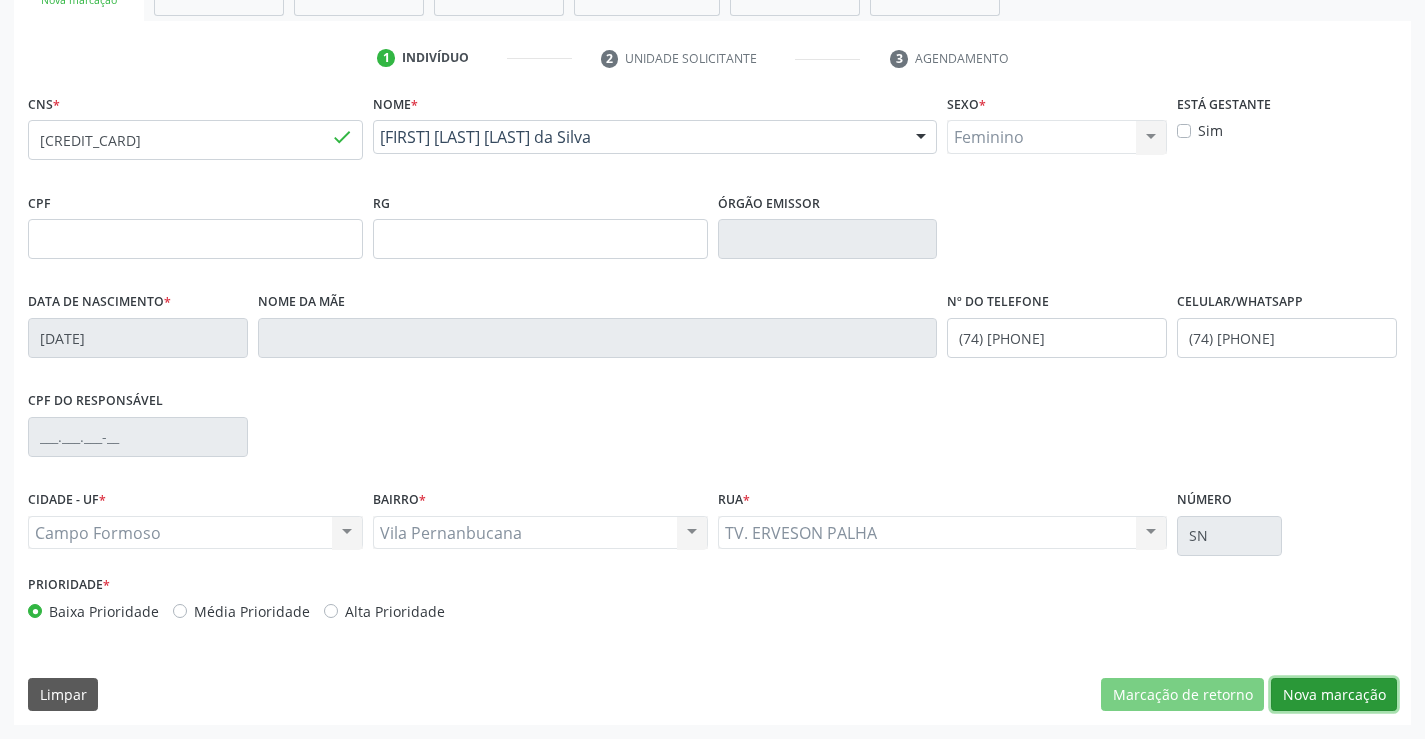 click on "Nova marcação" at bounding box center (1334, 695) 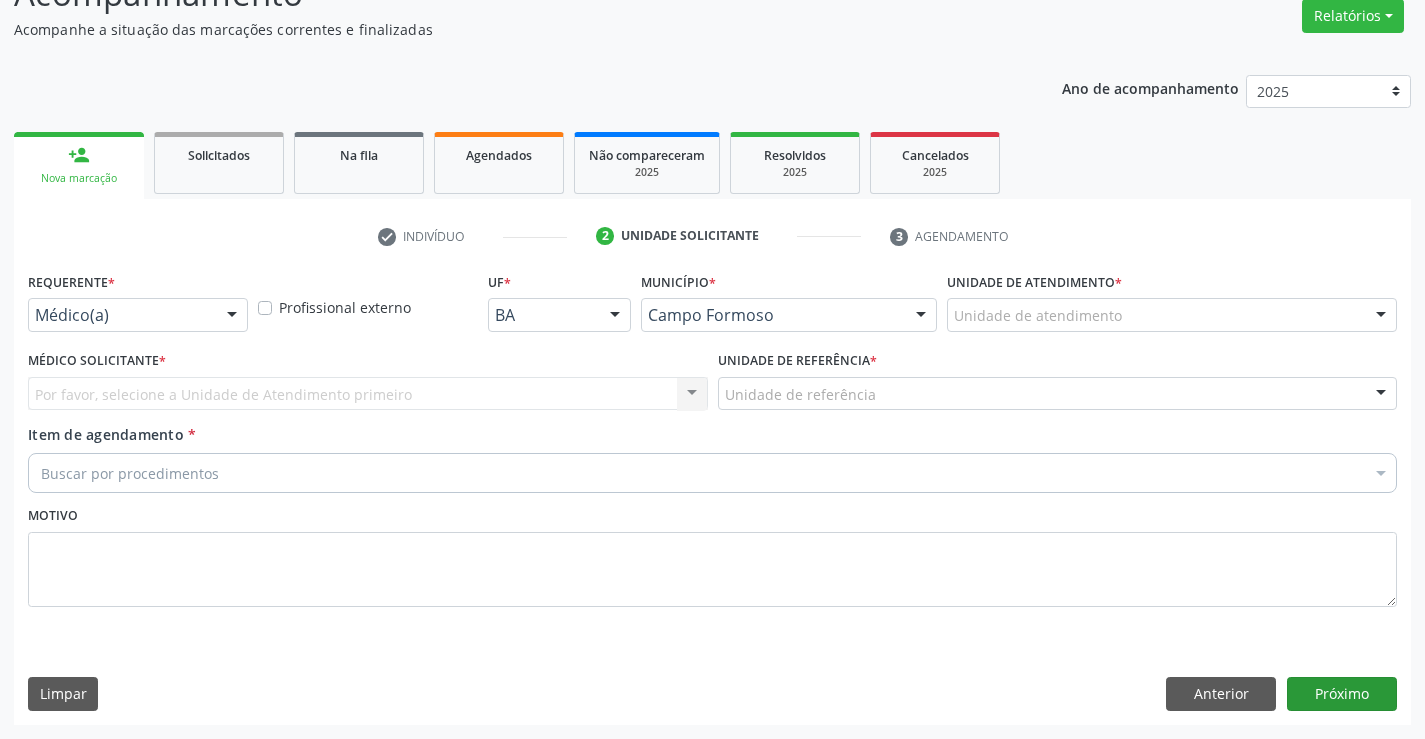 scroll, scrollTop: 167, scrollLeft: 0, axis: vertical 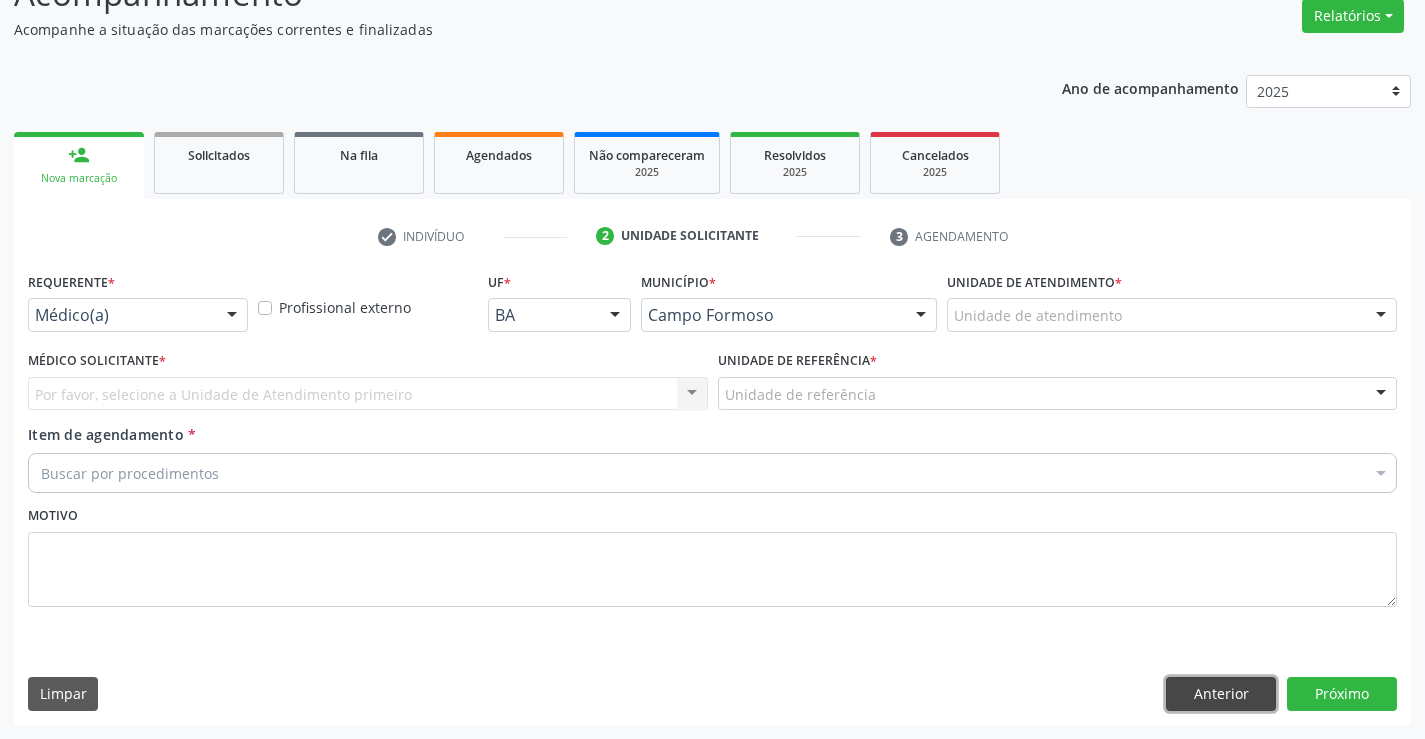 click on "Anterior" at bounding box center (1221, 694) 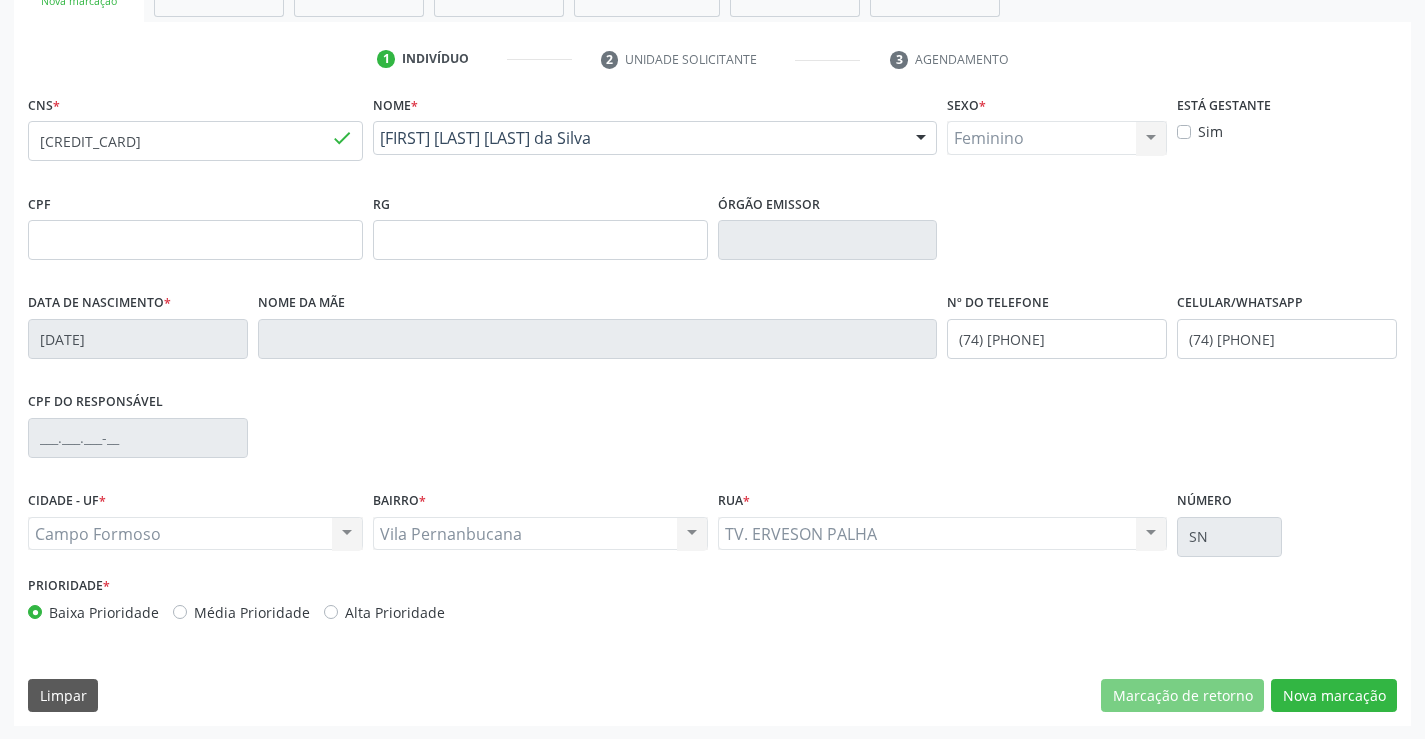 scroll, scrollTop: 345, scrollLeft: 0, axis: vertical 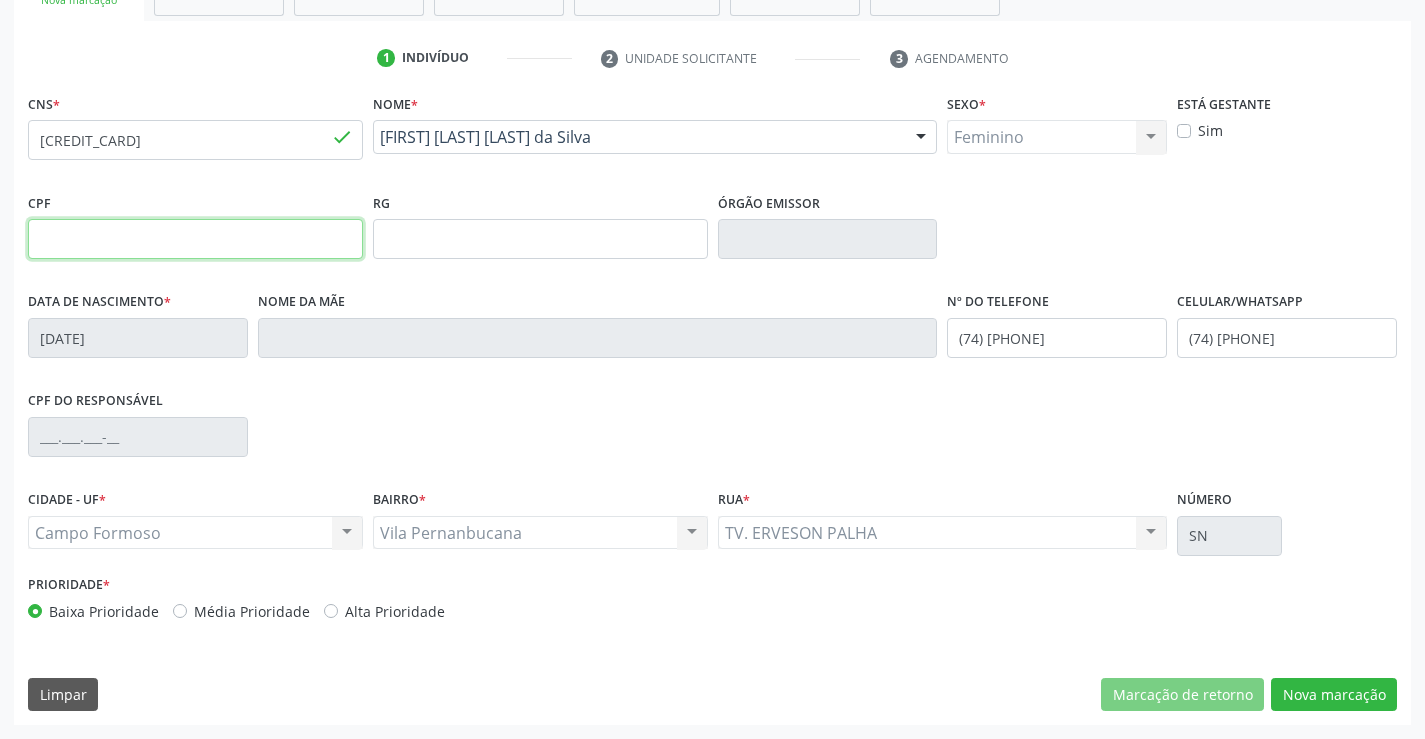 click at bounding box center (195, 239) 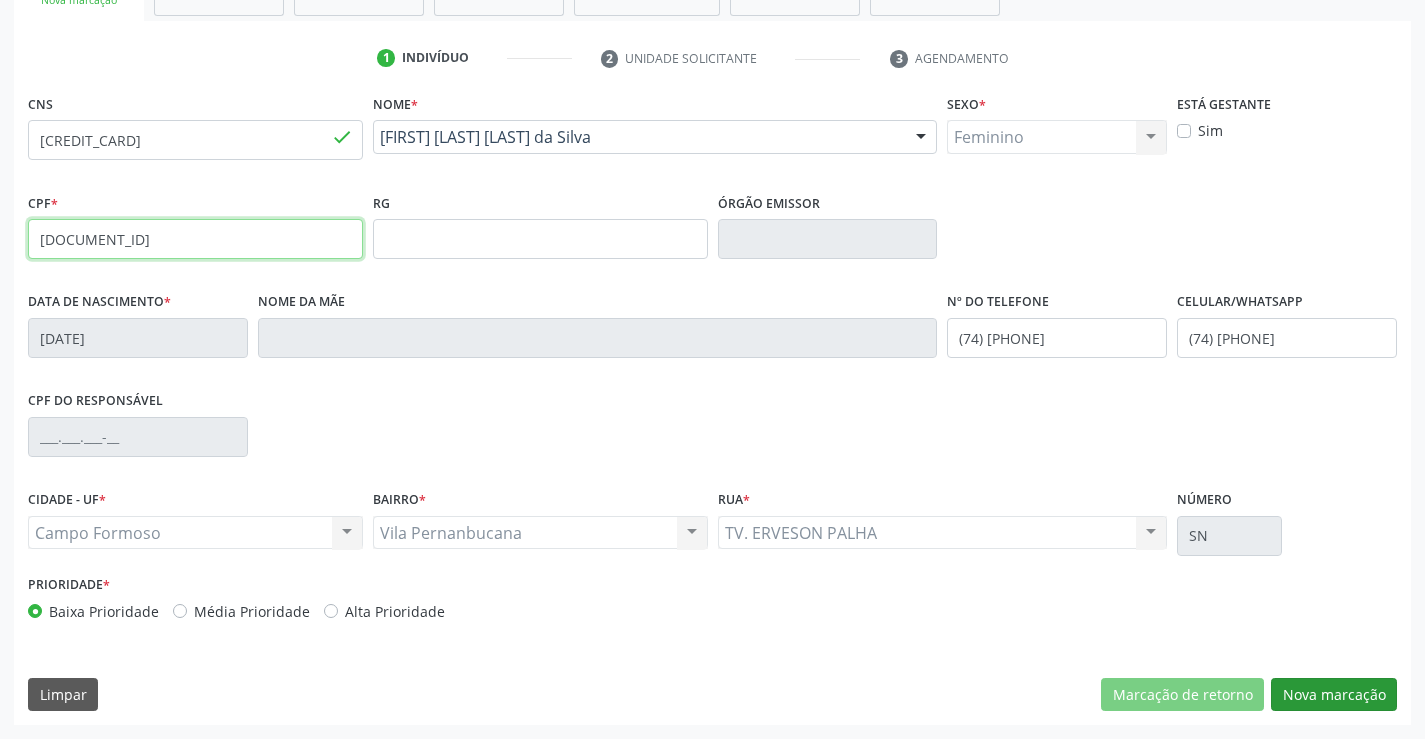 type on "[DOCUMENT_ID]" 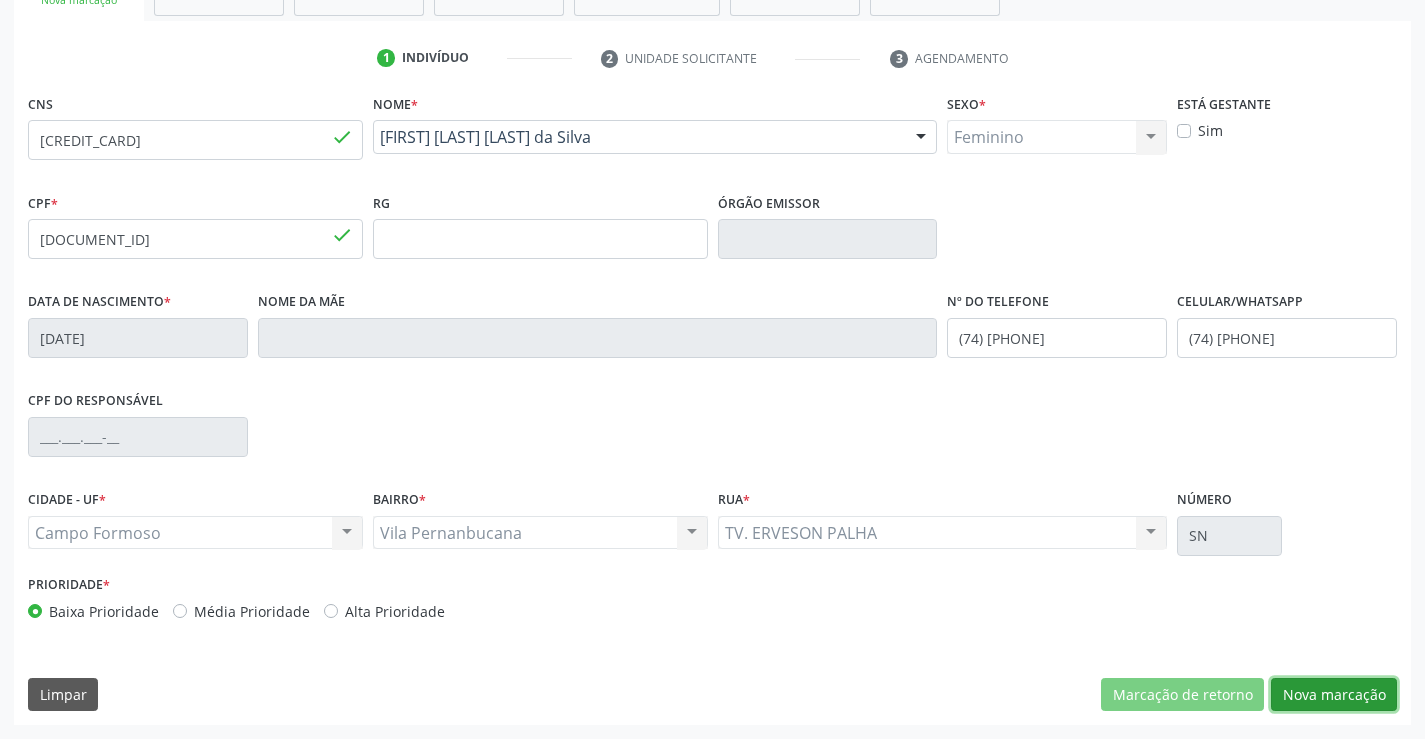 click on "Nova marcação" at bounding box center [1334, 695] 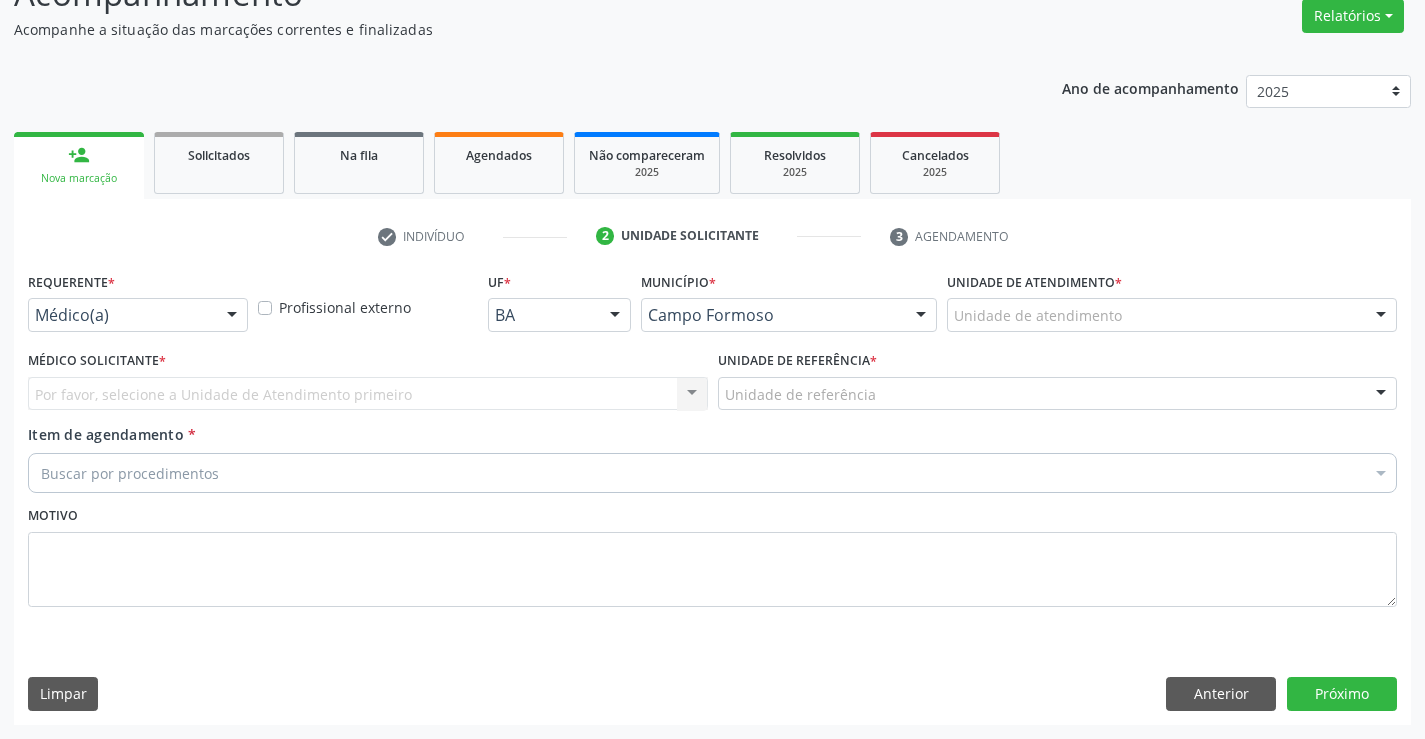 scroll, scrollTop: 167, scrollLeft: 0, axis: vertical 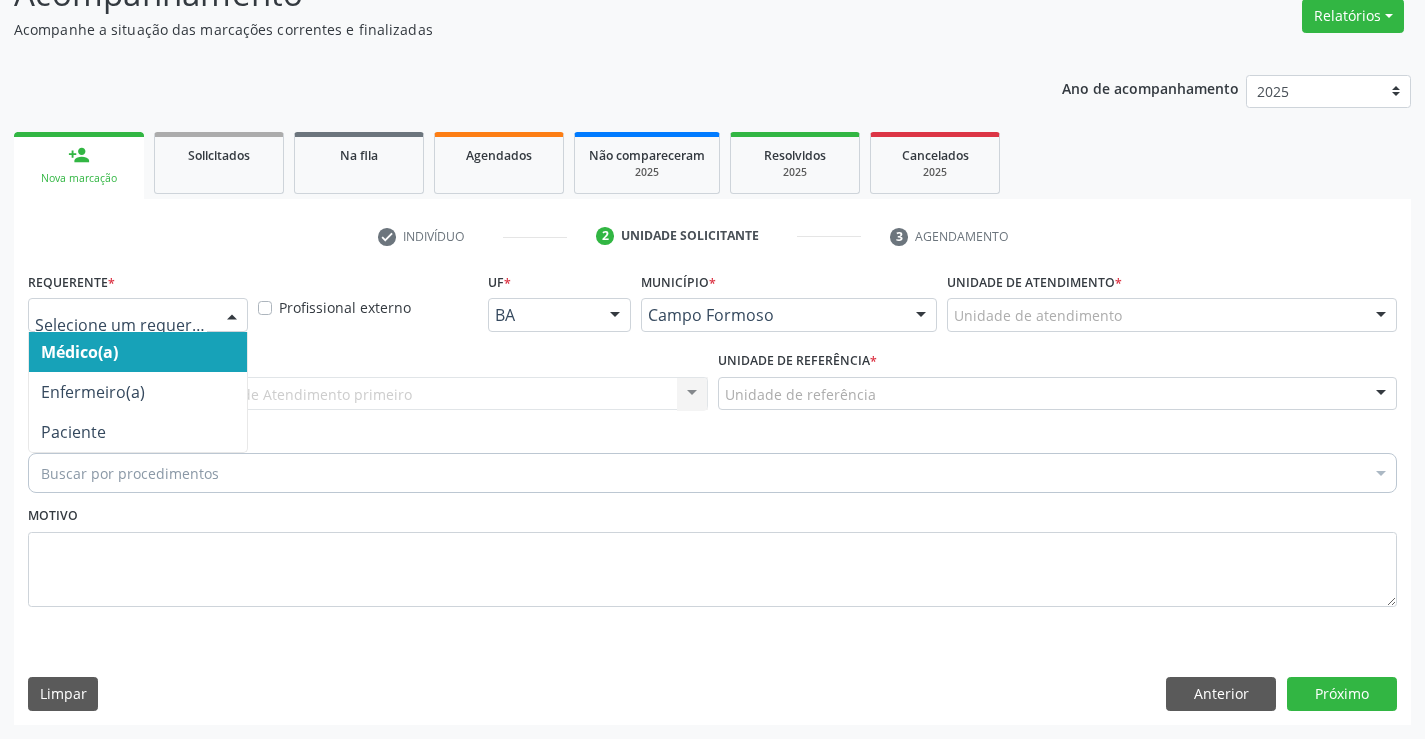 drag, startPoint x: 236, startPoint y: 308, endPoint x: 201, endPoint y: 320, distance: 37 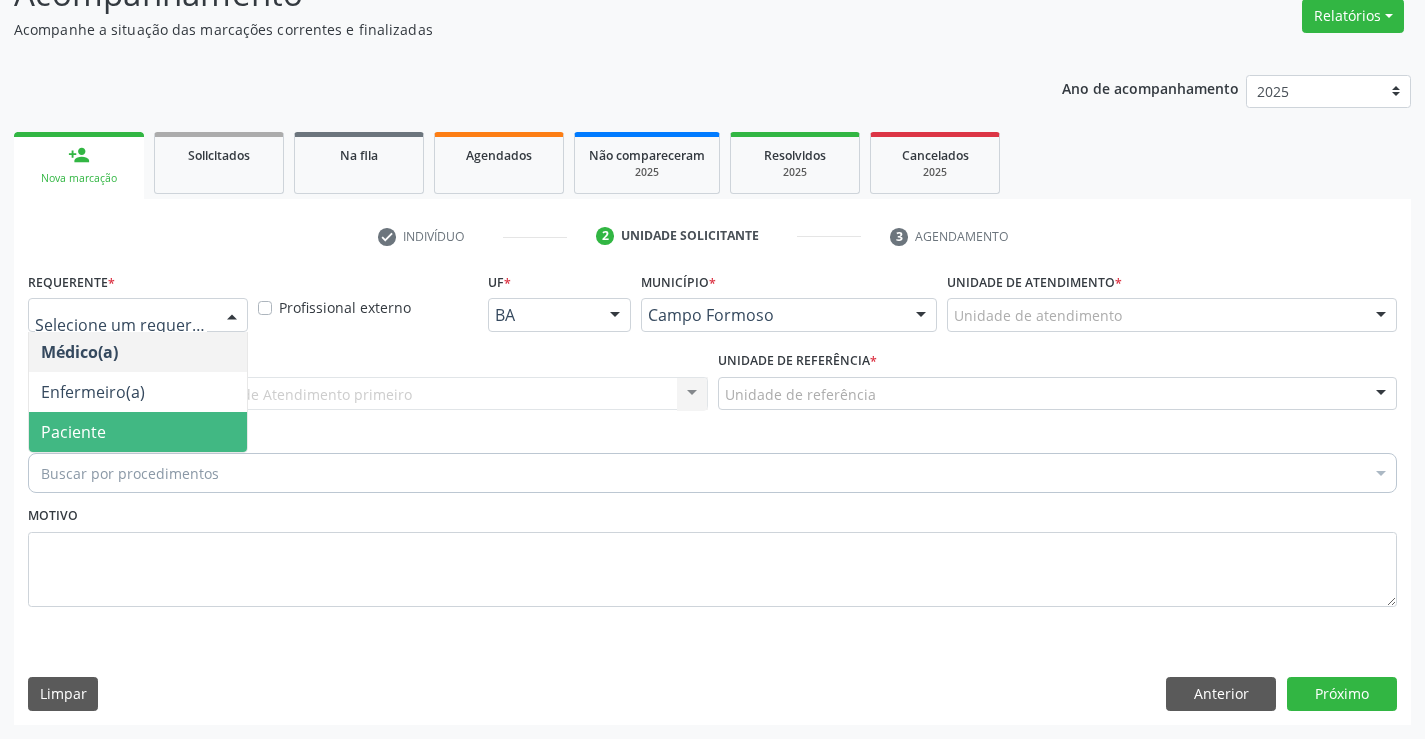 click on "Paciente" at bounding box center [138, 432] 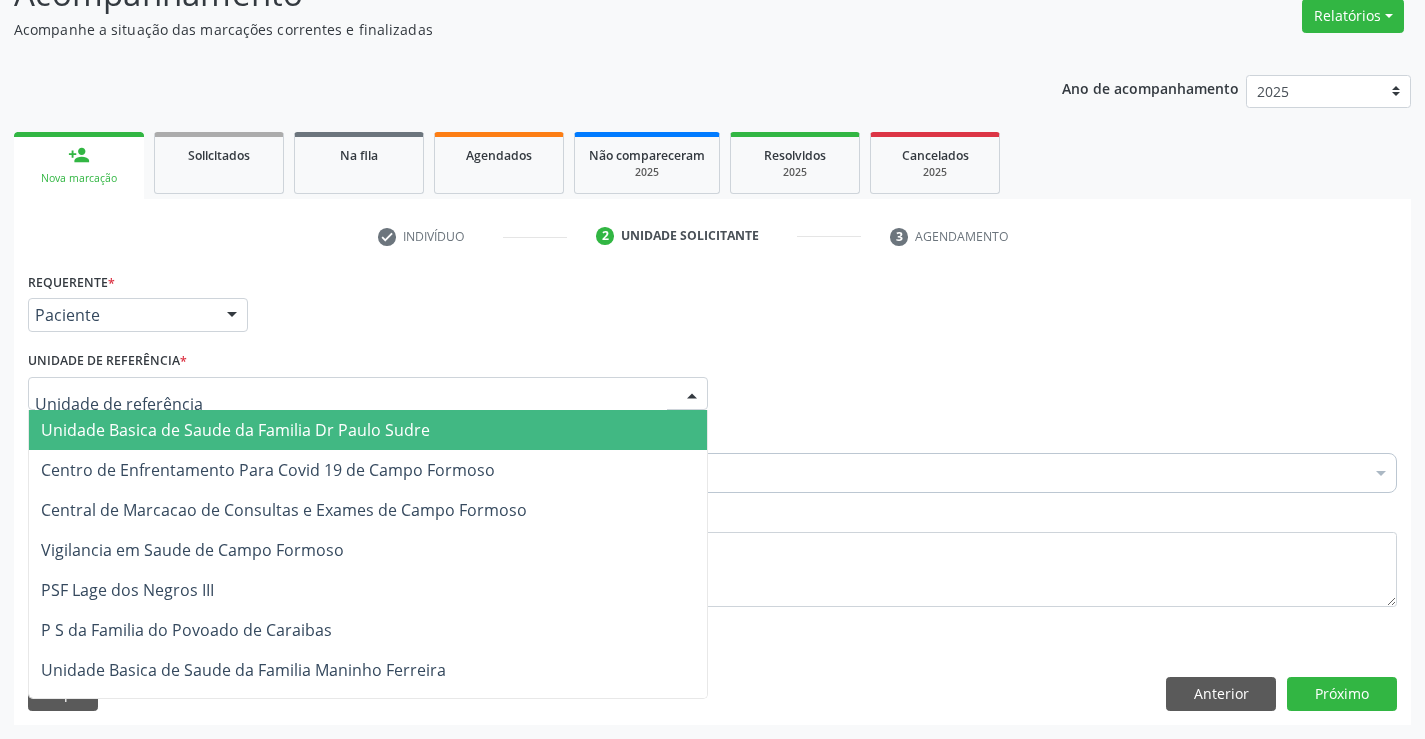 click at bounding box center (368, 394) 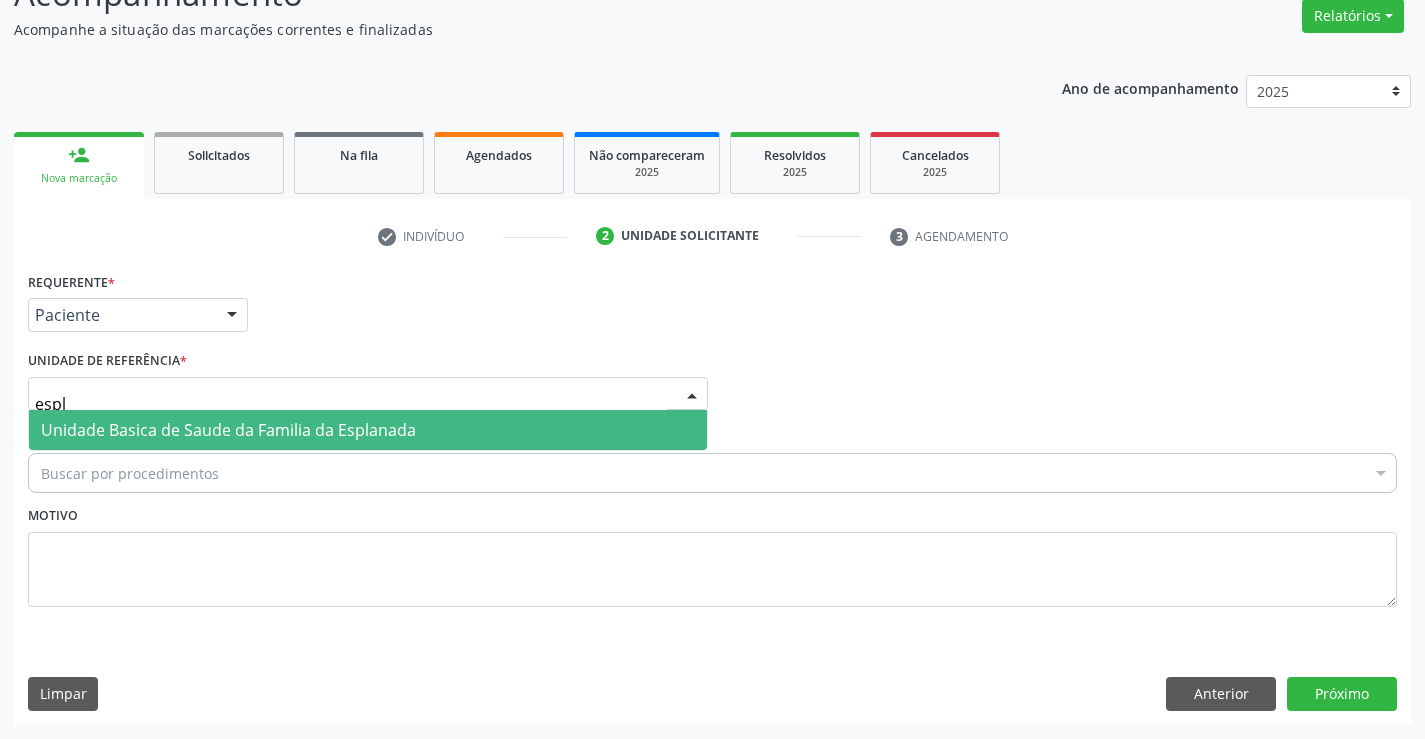 type on "espla" 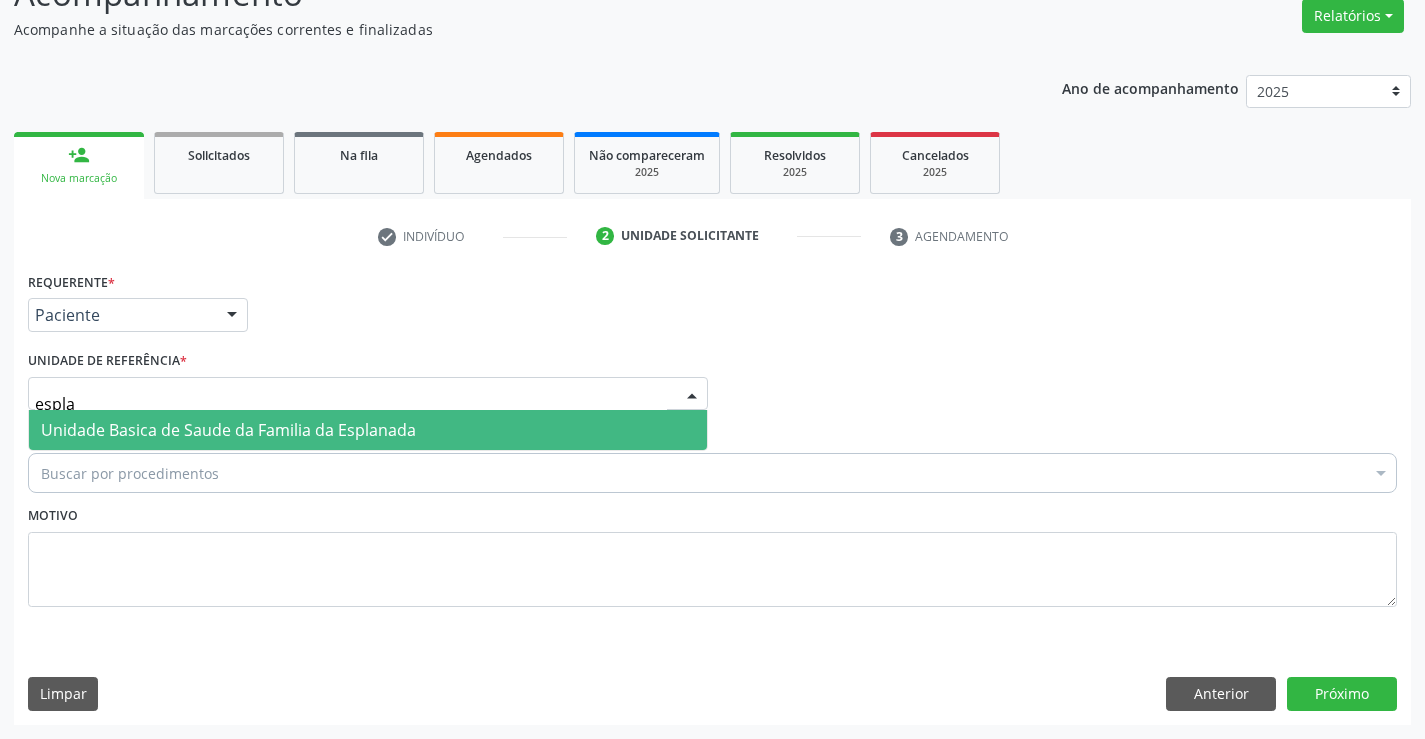 click on "Unidade Basica de Saude da Familia da Esplanada" at bounding box center (228, 430) 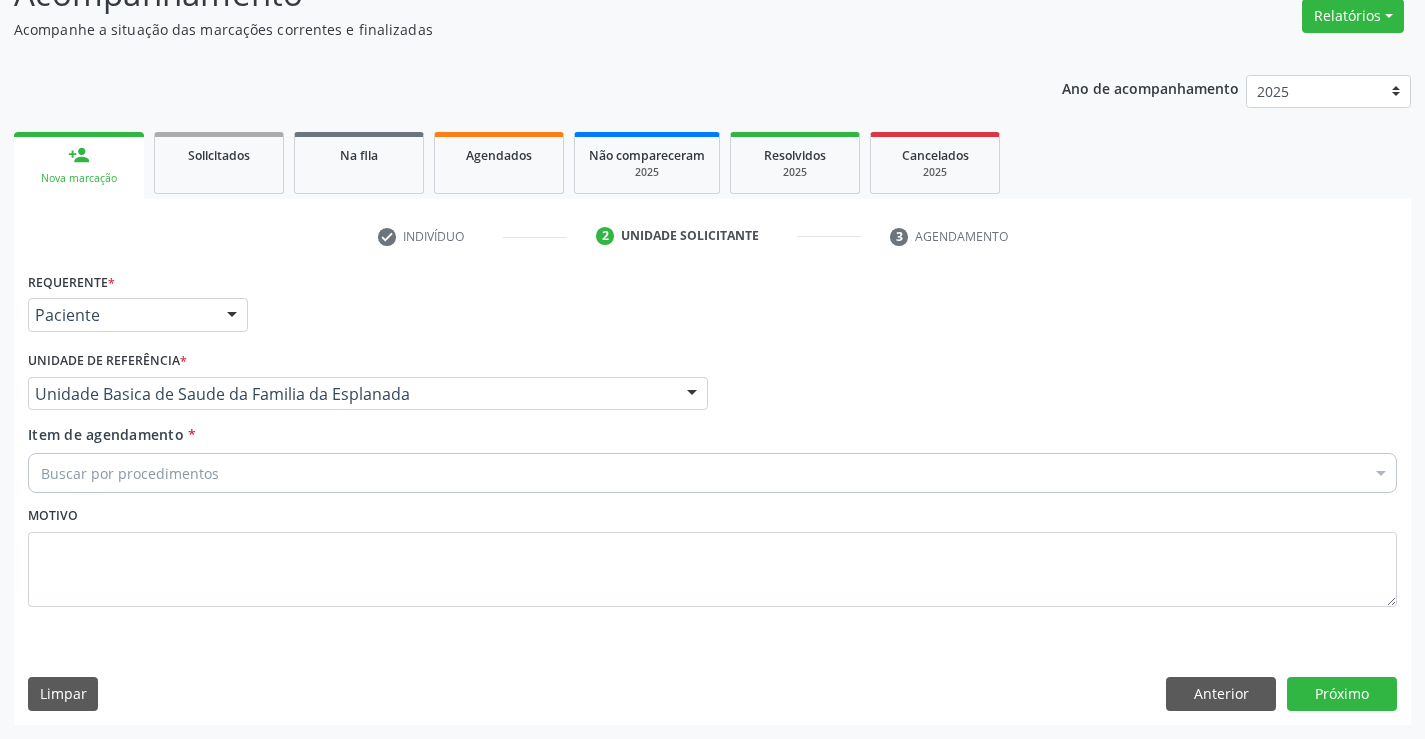 click on "Buscar por procedimentos" at bounding box center [712, 473] 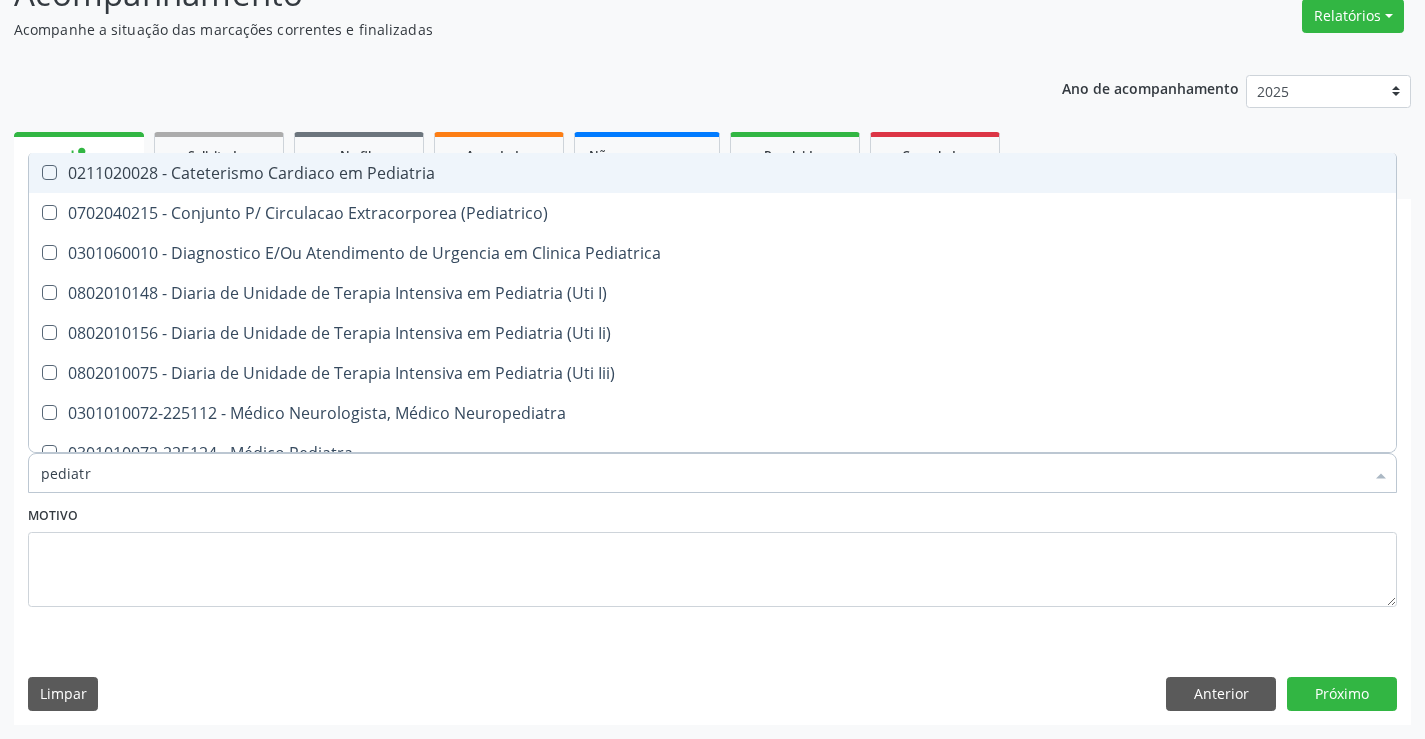 type on "pediatra" 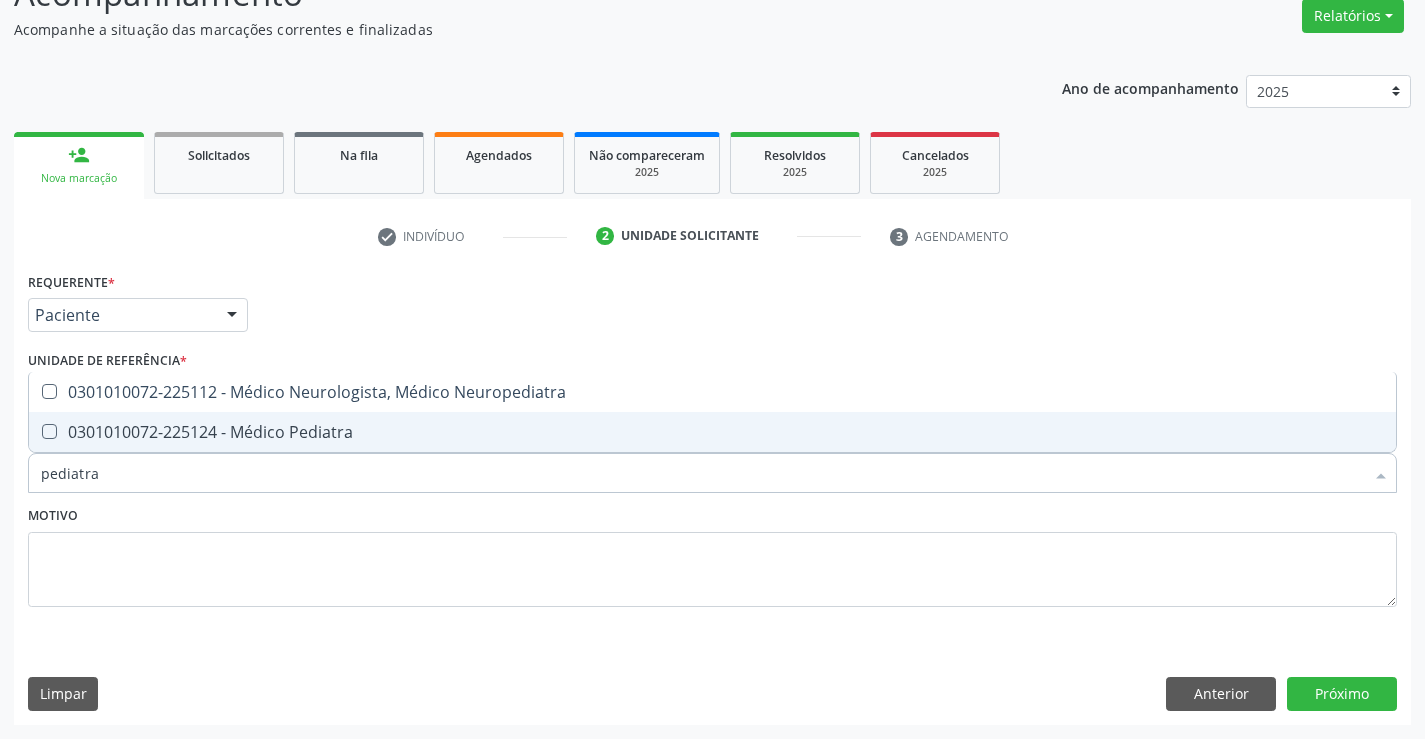 click on "0301010072-225124 - Médico Pediatra" at bounding box center [712, 432] 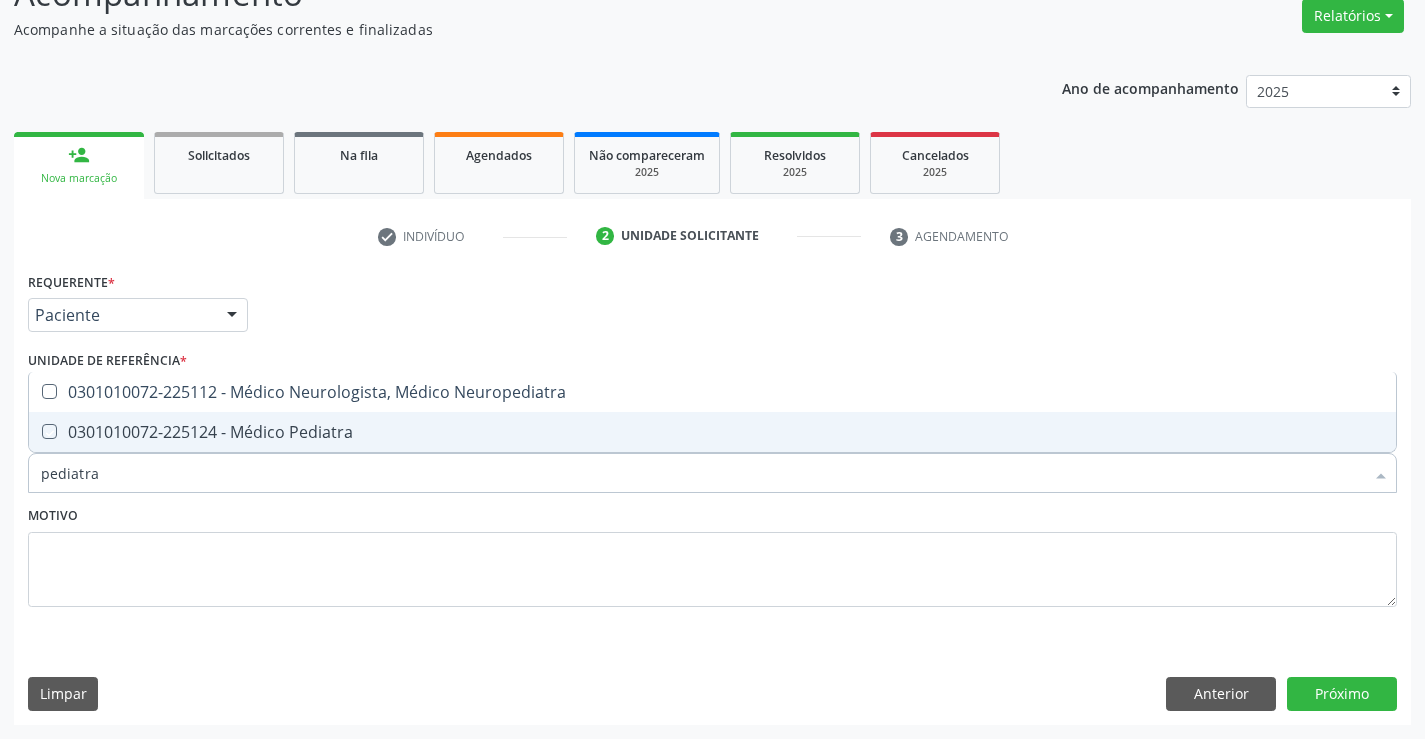 checkbox on "true" 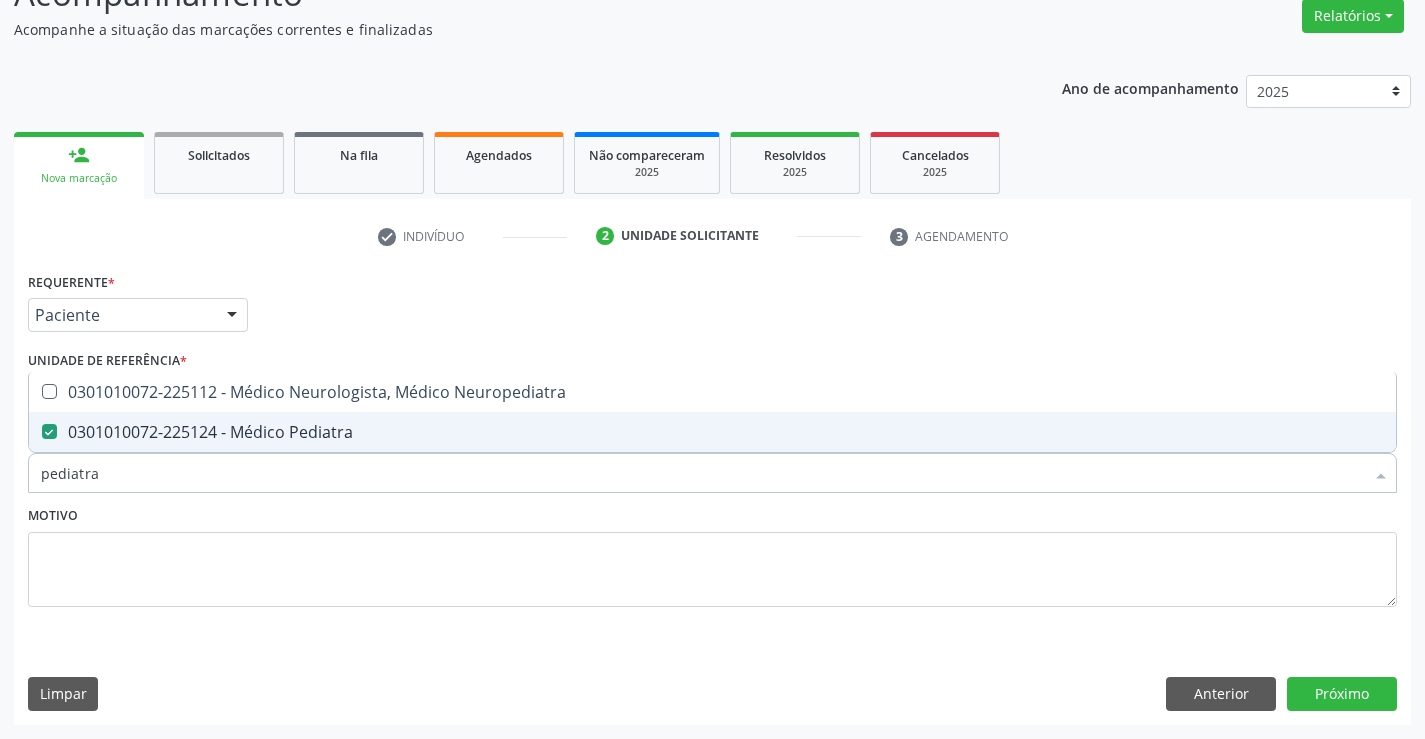 click on "Motivo" at bounding box center (712, 554) 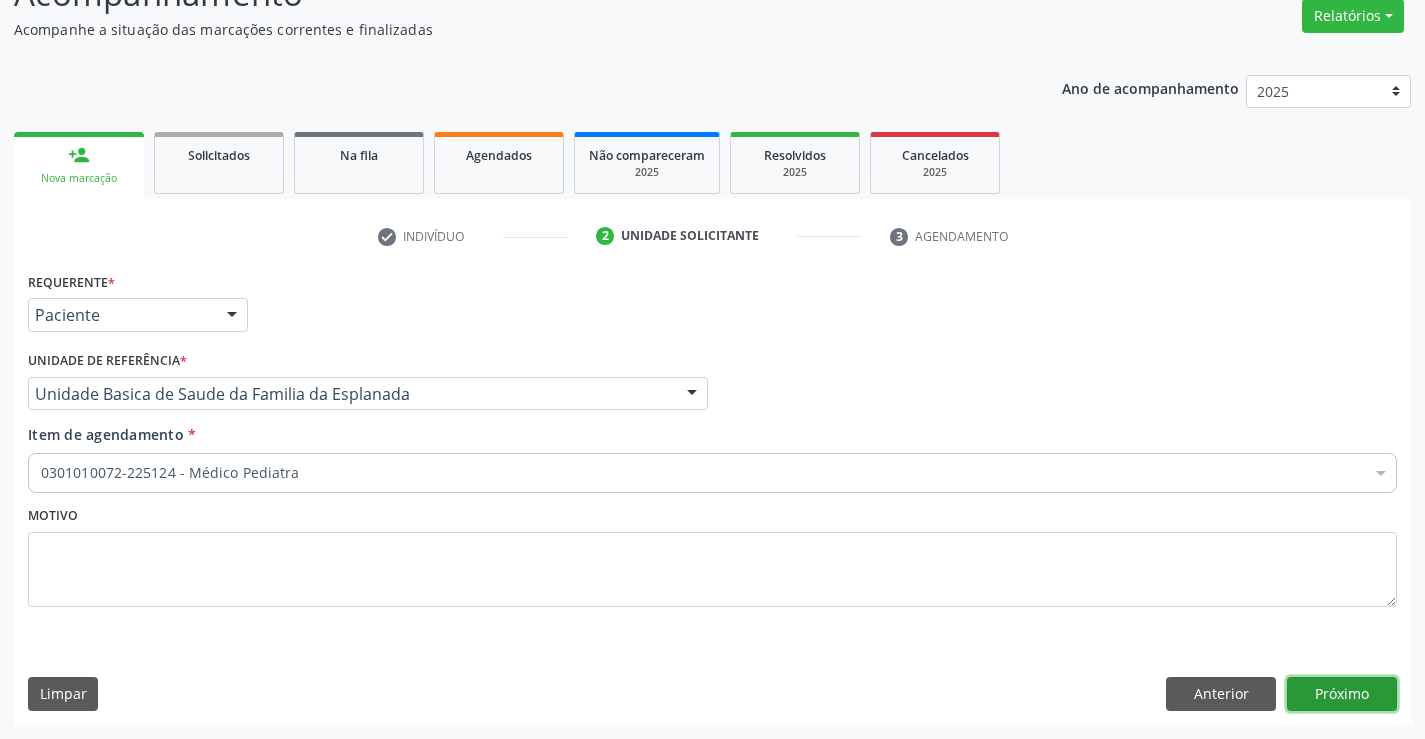 click on "Próximo" at bounding box center (1342, 694) 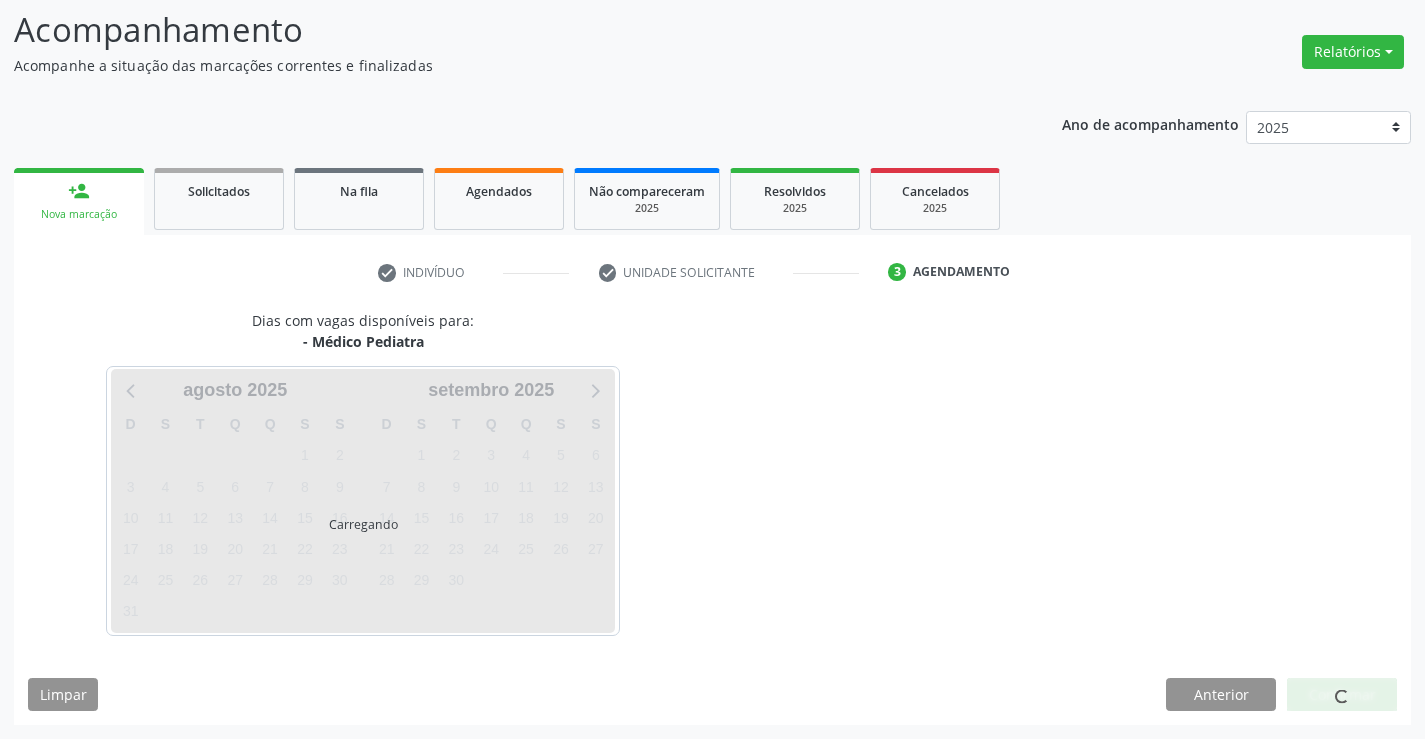 scroll, scrollTop: 131, scrollLeft: 0, axis: vertical 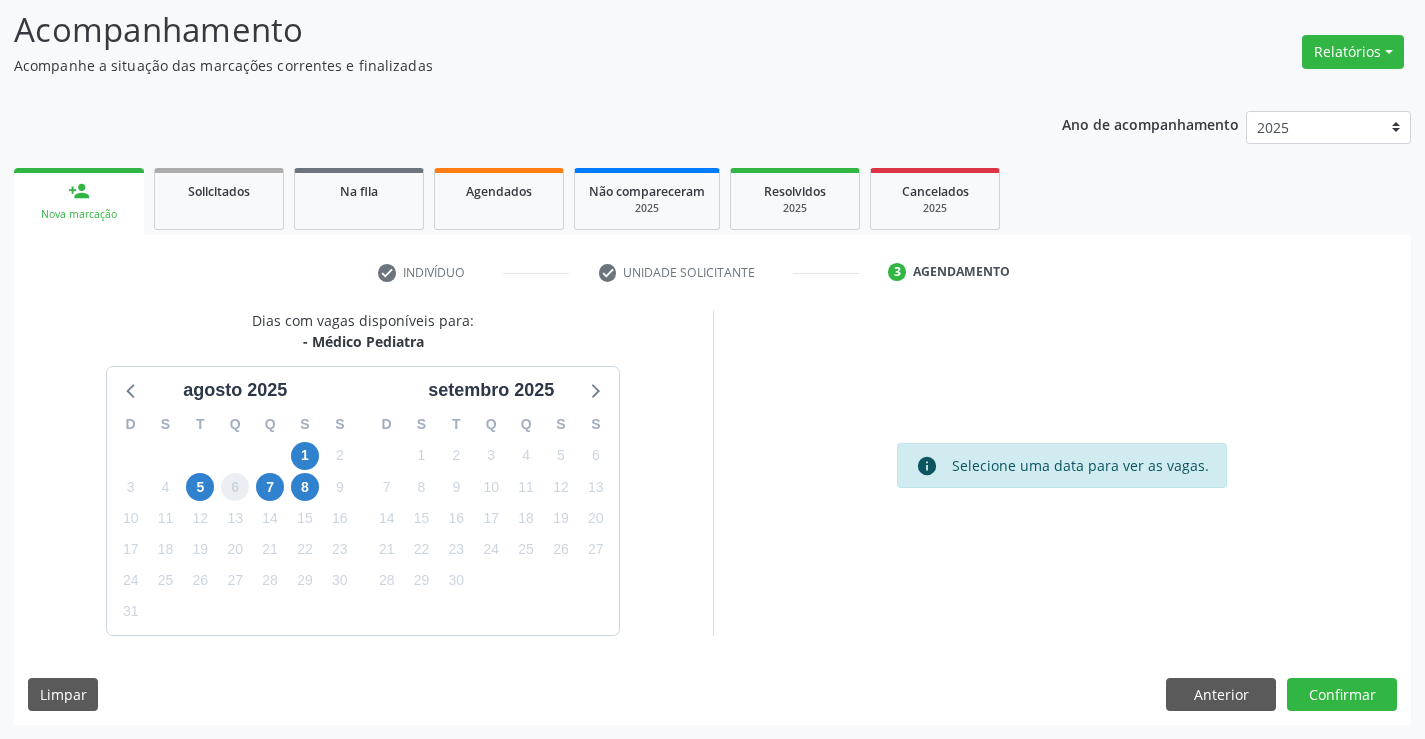 click on "6" at bounding box center (235, 487) 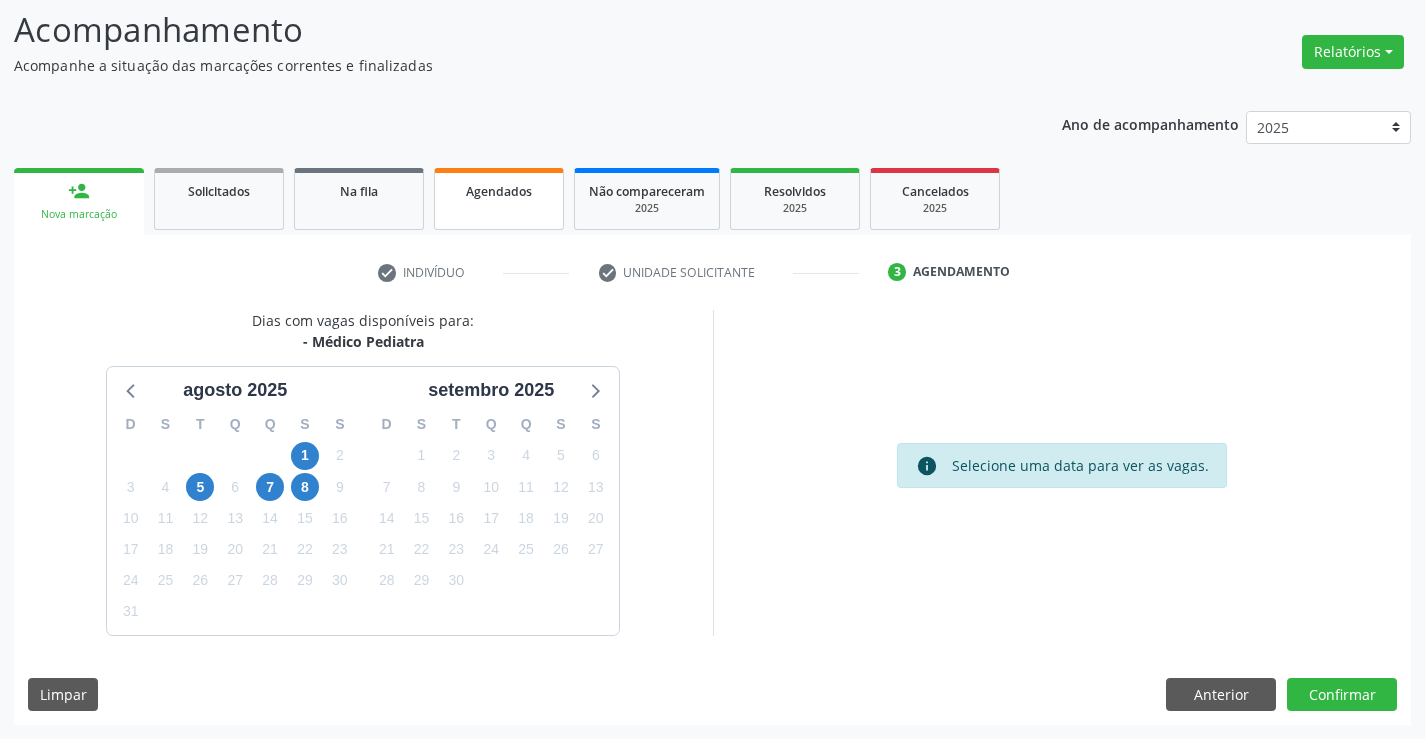 click on "Agendados" at bounding box center [499, 199] 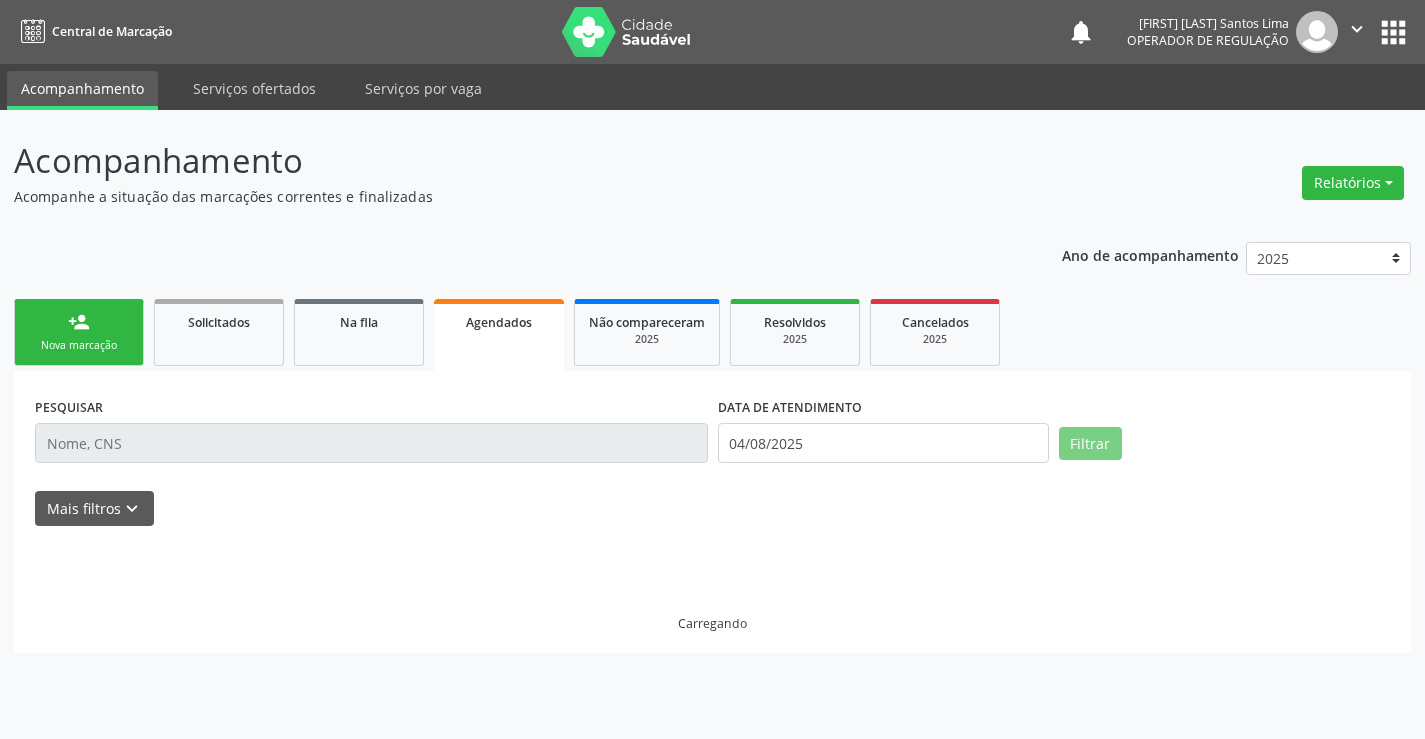 scroll, scrollTop: 0, scrollLeft: 0, axis: both 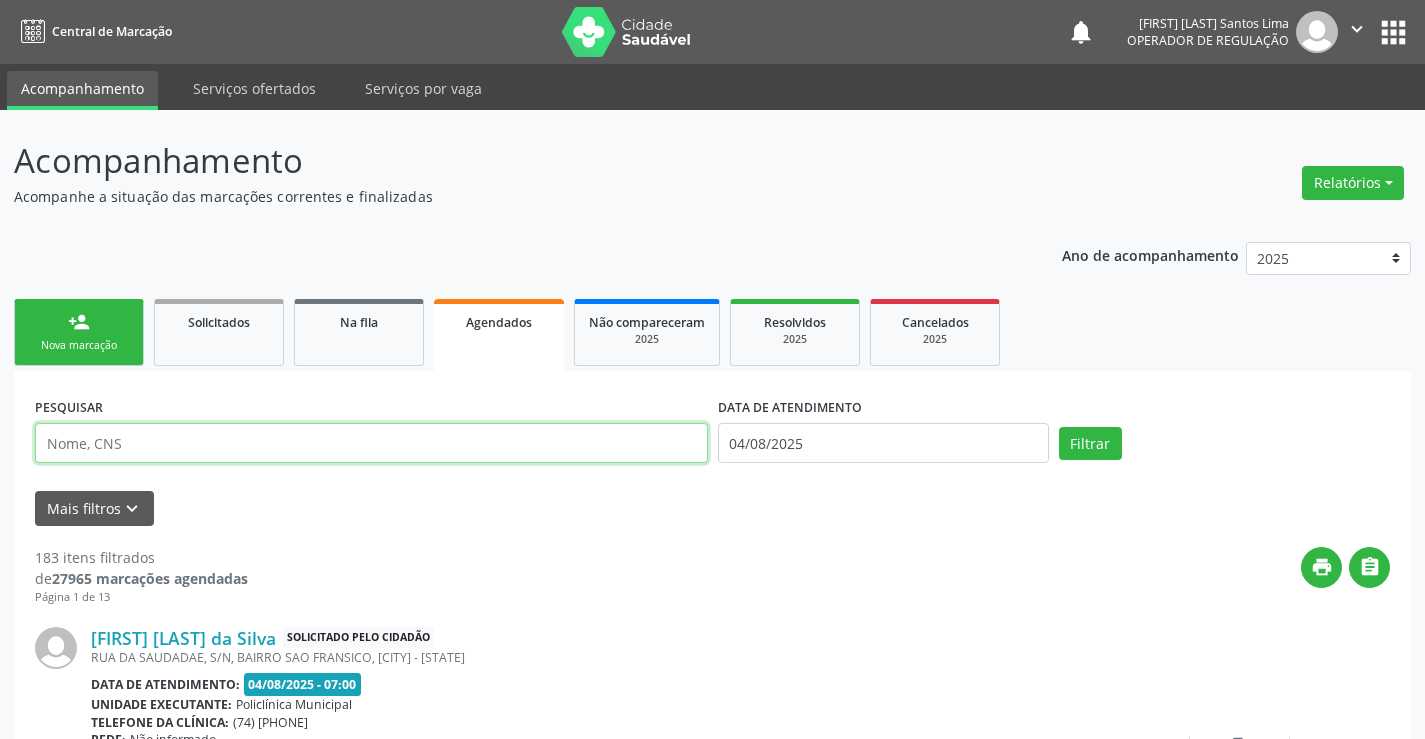 click at bounding box center (371, 443) 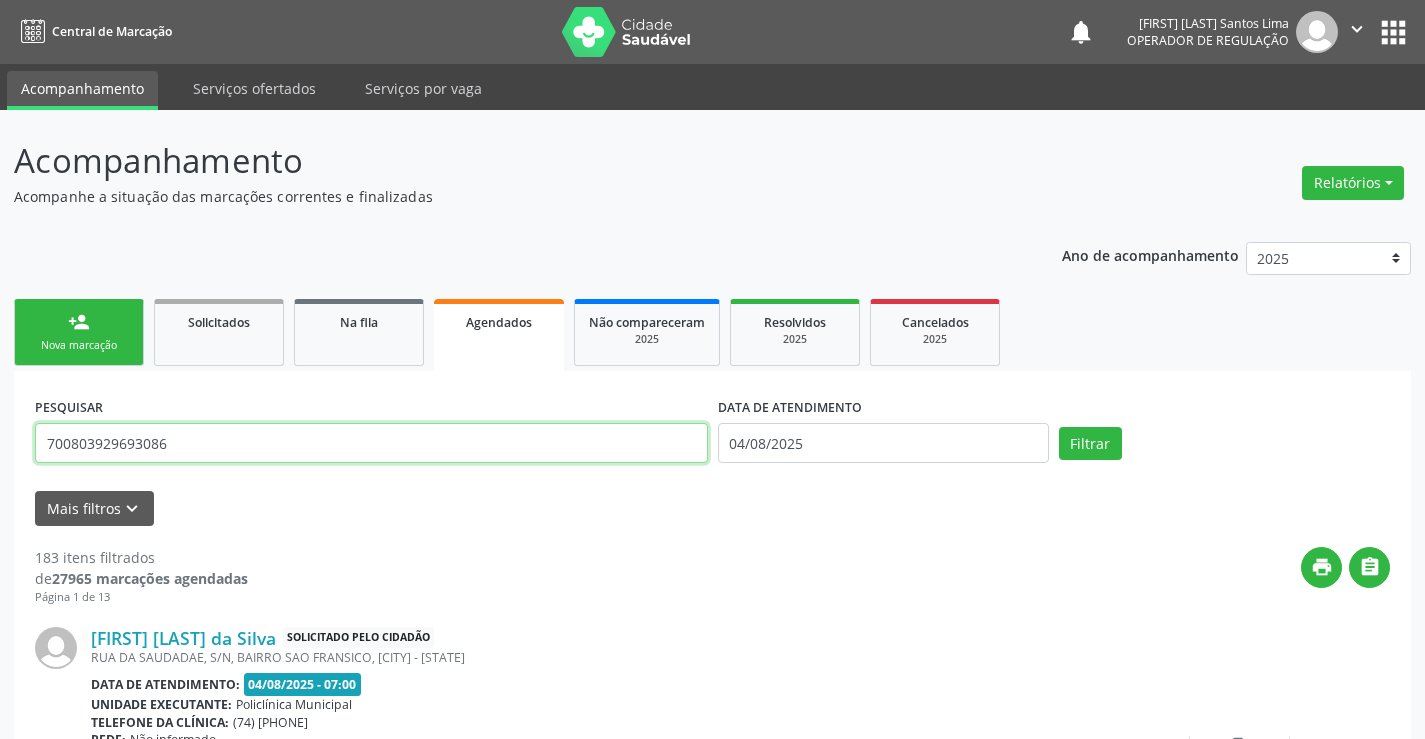 type on "700803929693086" 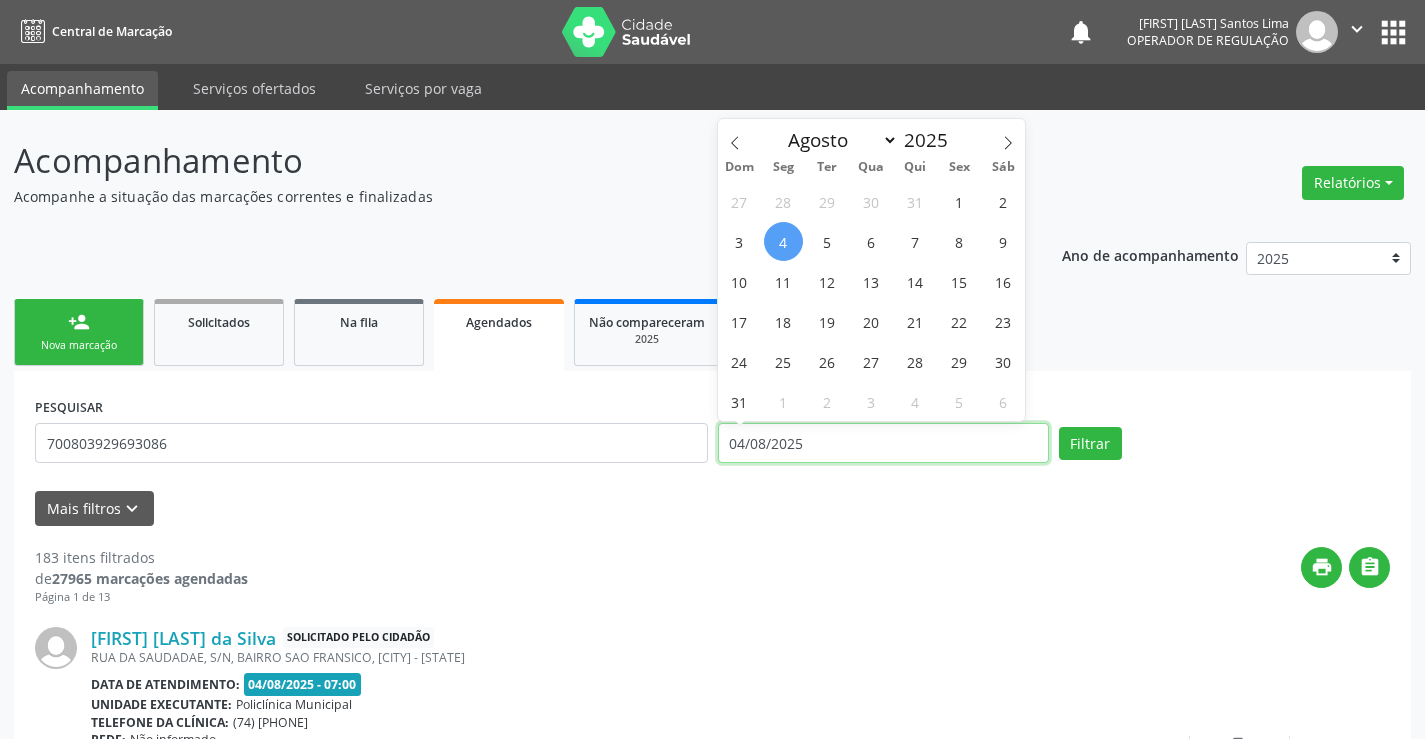 click on "04/08/2025" at bounding box center [883, 443] 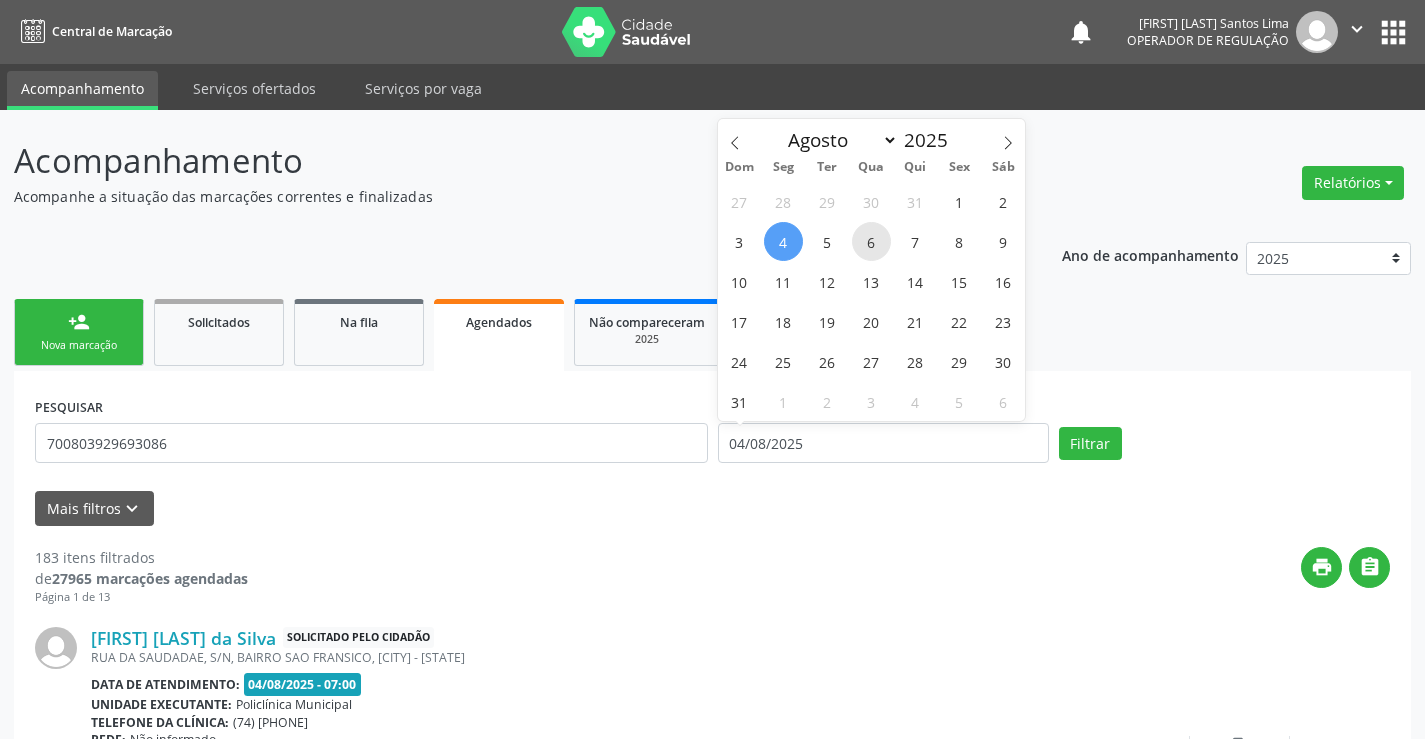 click on "6" at bounding box center [871, 241] 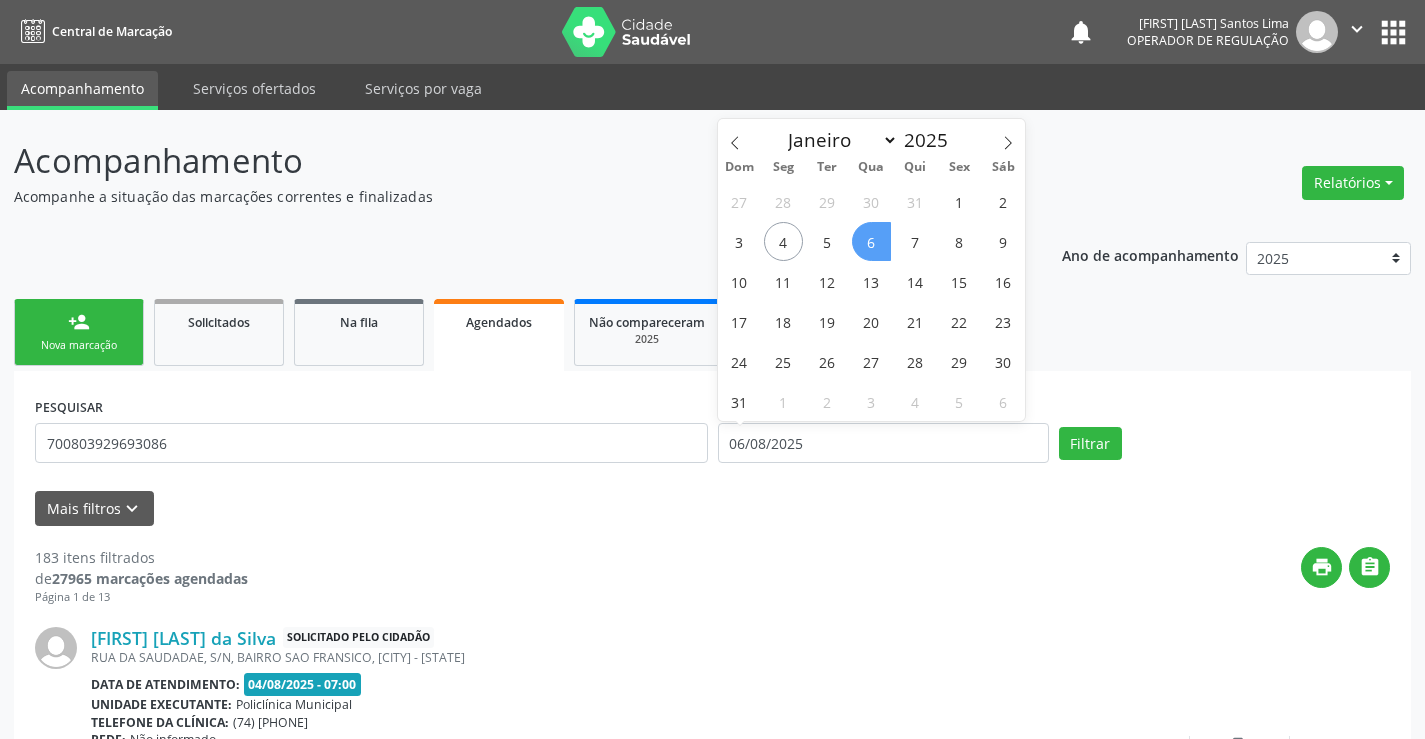 click on "6" at bounding box center (871, 241) 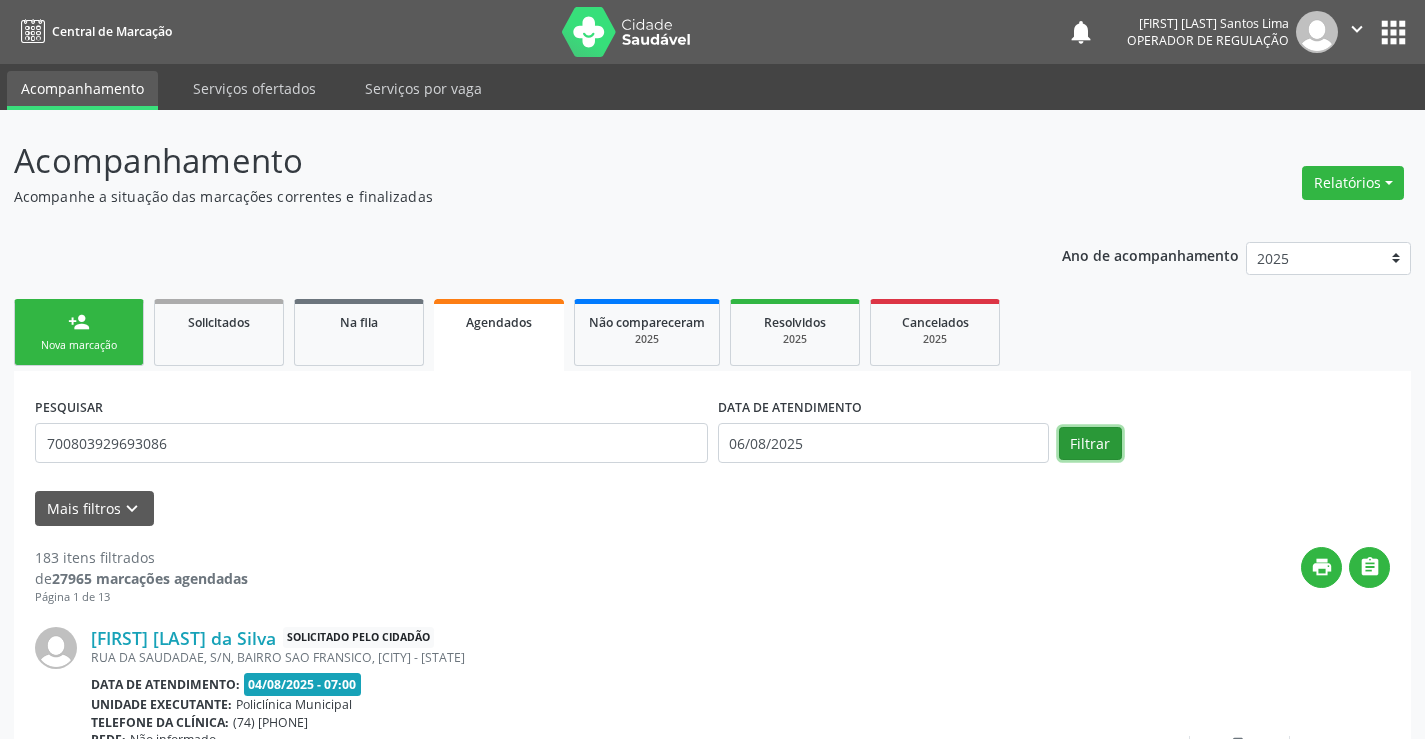 click on "Filtrar" at bounding box center (1090, 444) 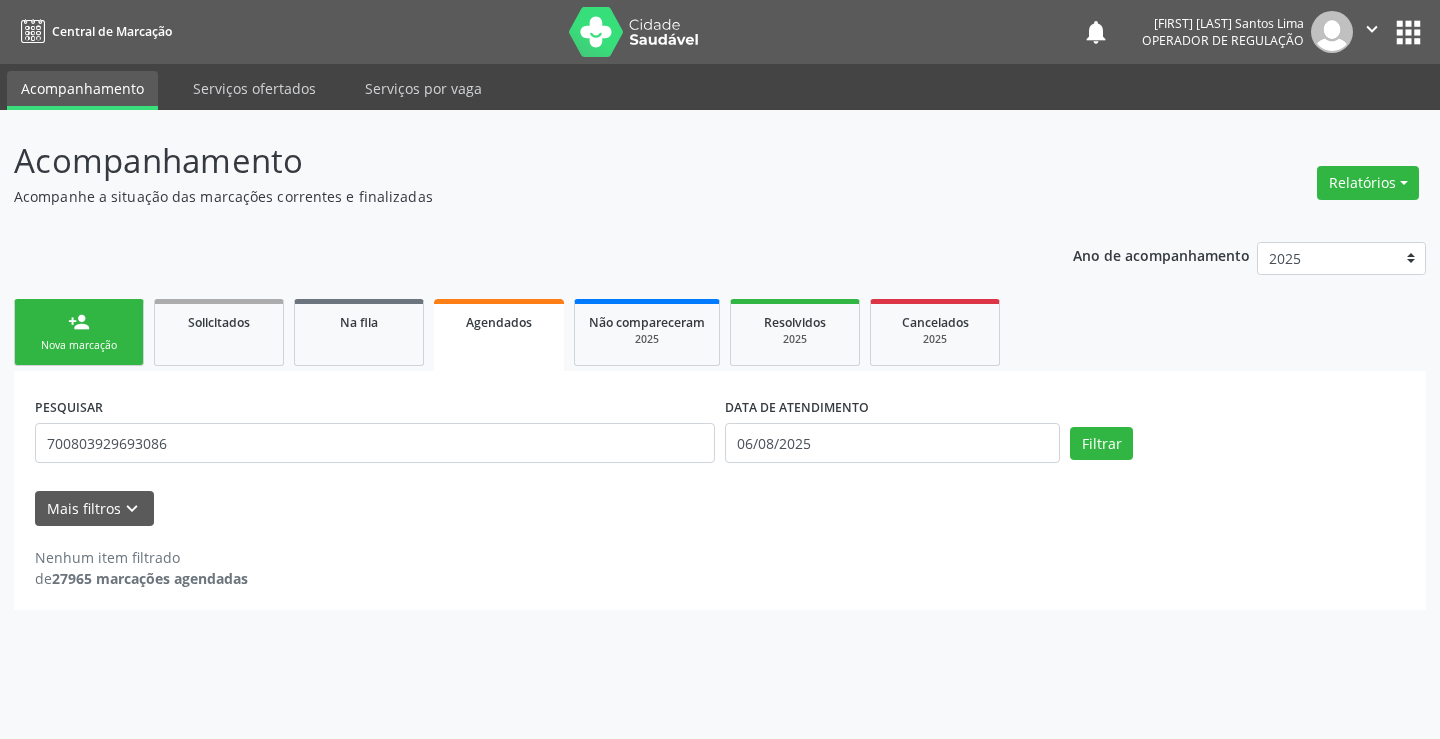 click on "Agendados" at bounding box center [499, 335] 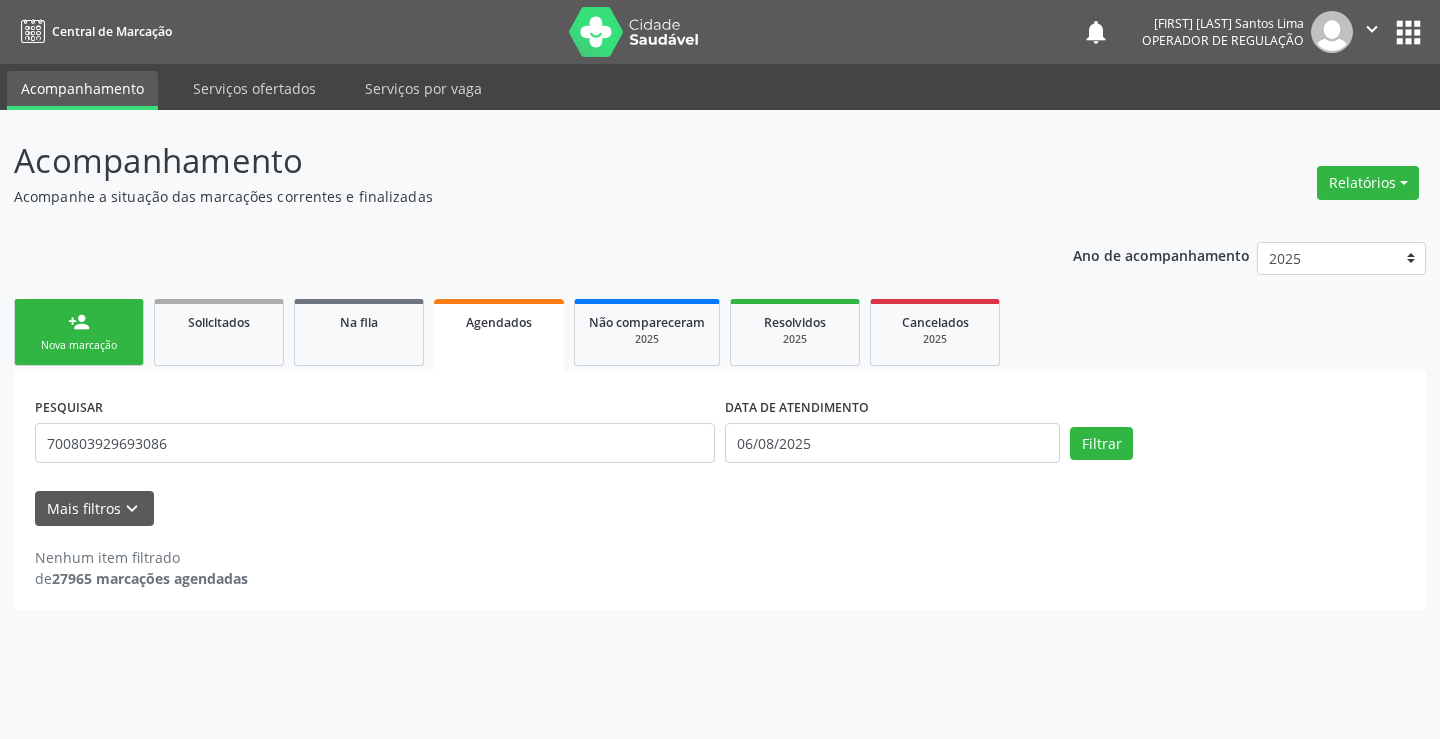 click on "person_add
Nova marcação" at bounding box center (79, 332) 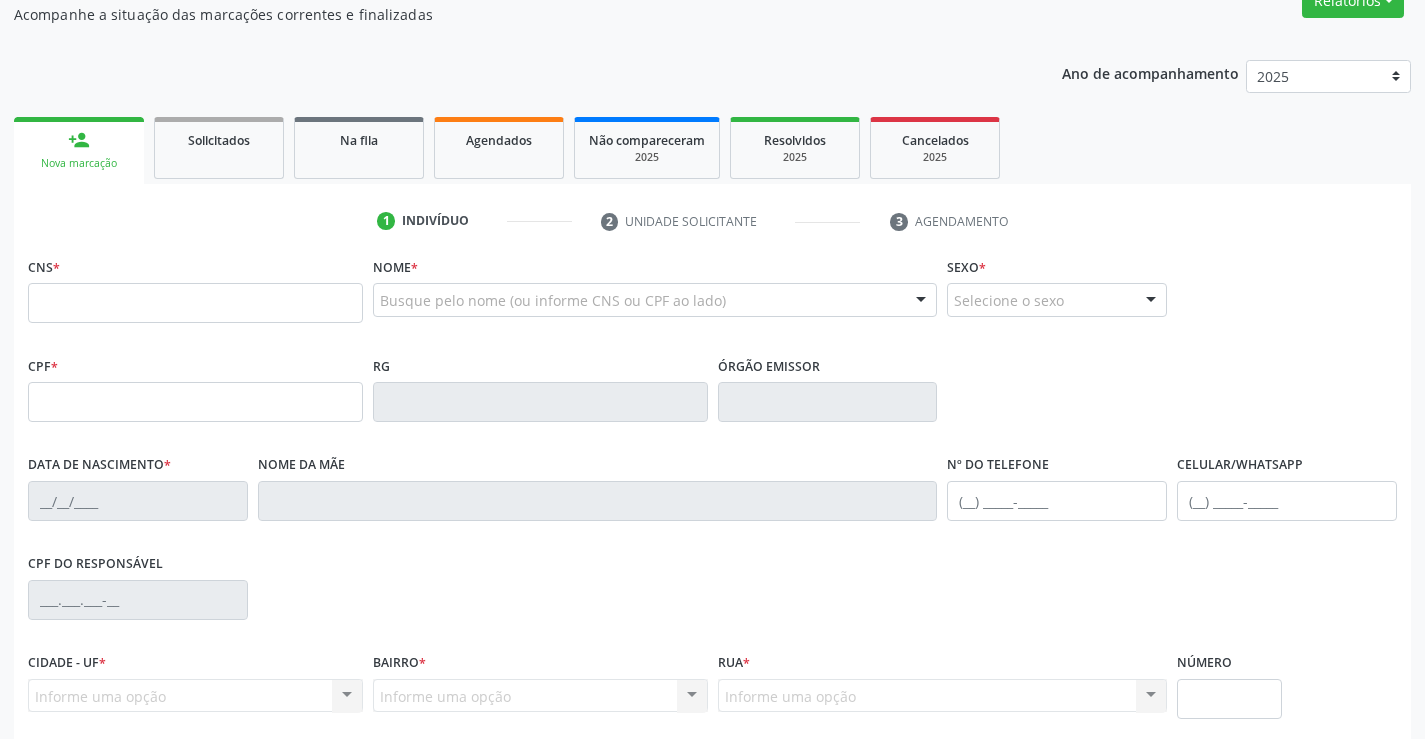 scroll, scrollTop: 200, scrollLeft: 0, axis: vertical 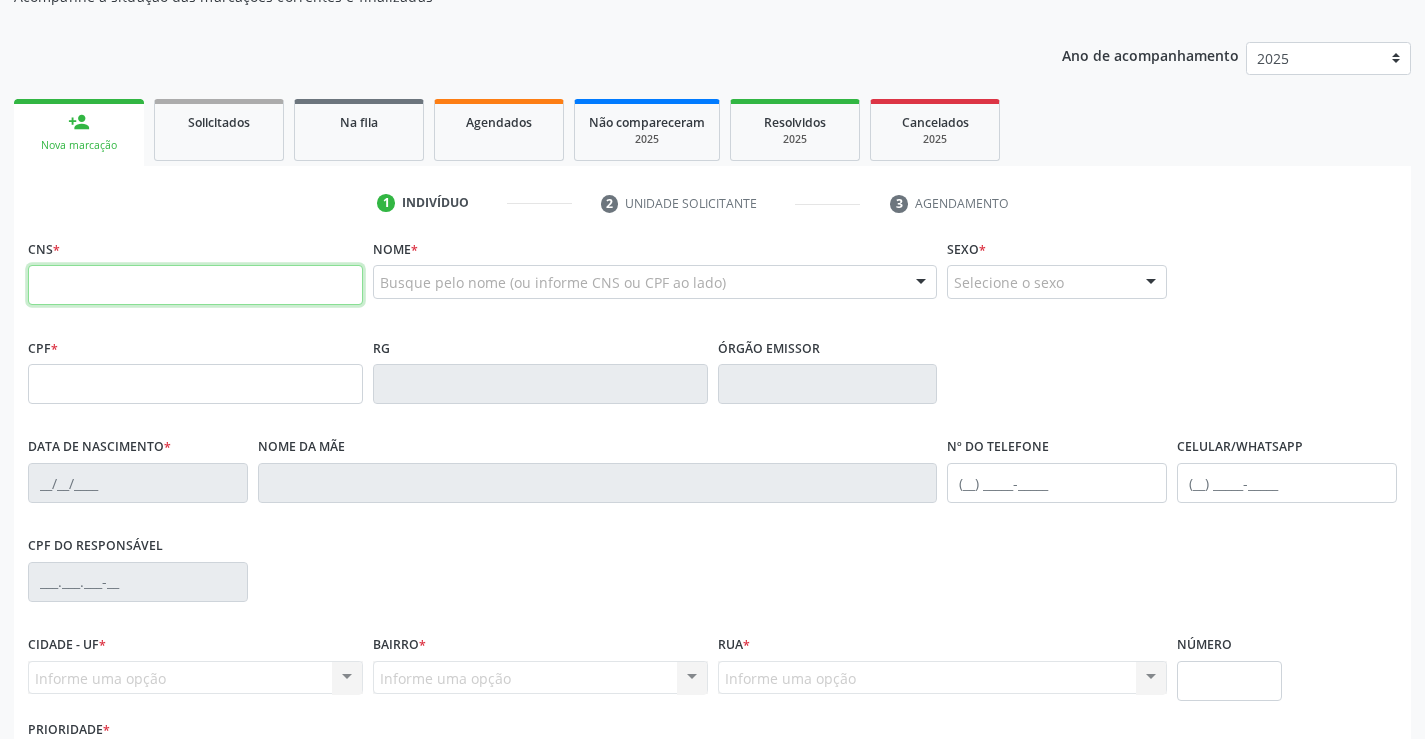 click at bounding box center (195, 285) 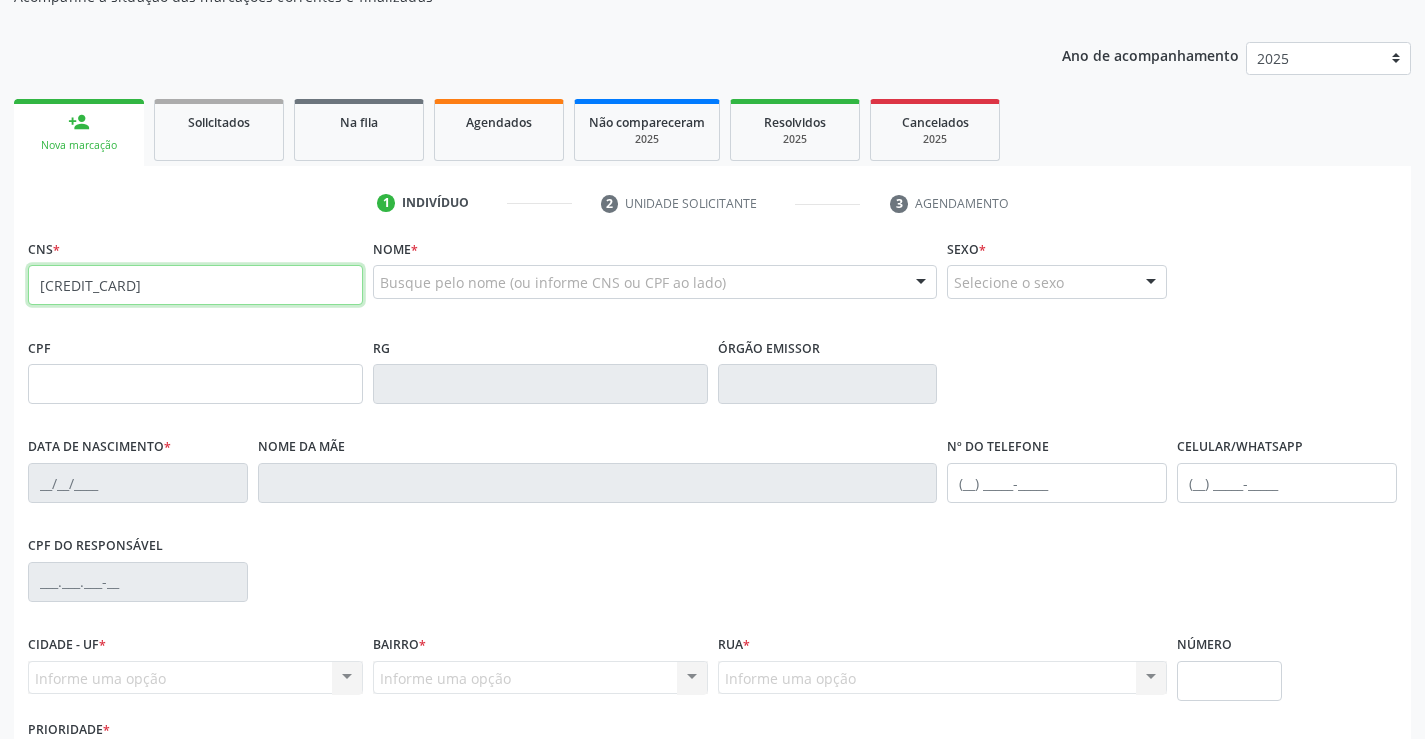 type on "[CREDIT_CARD]" 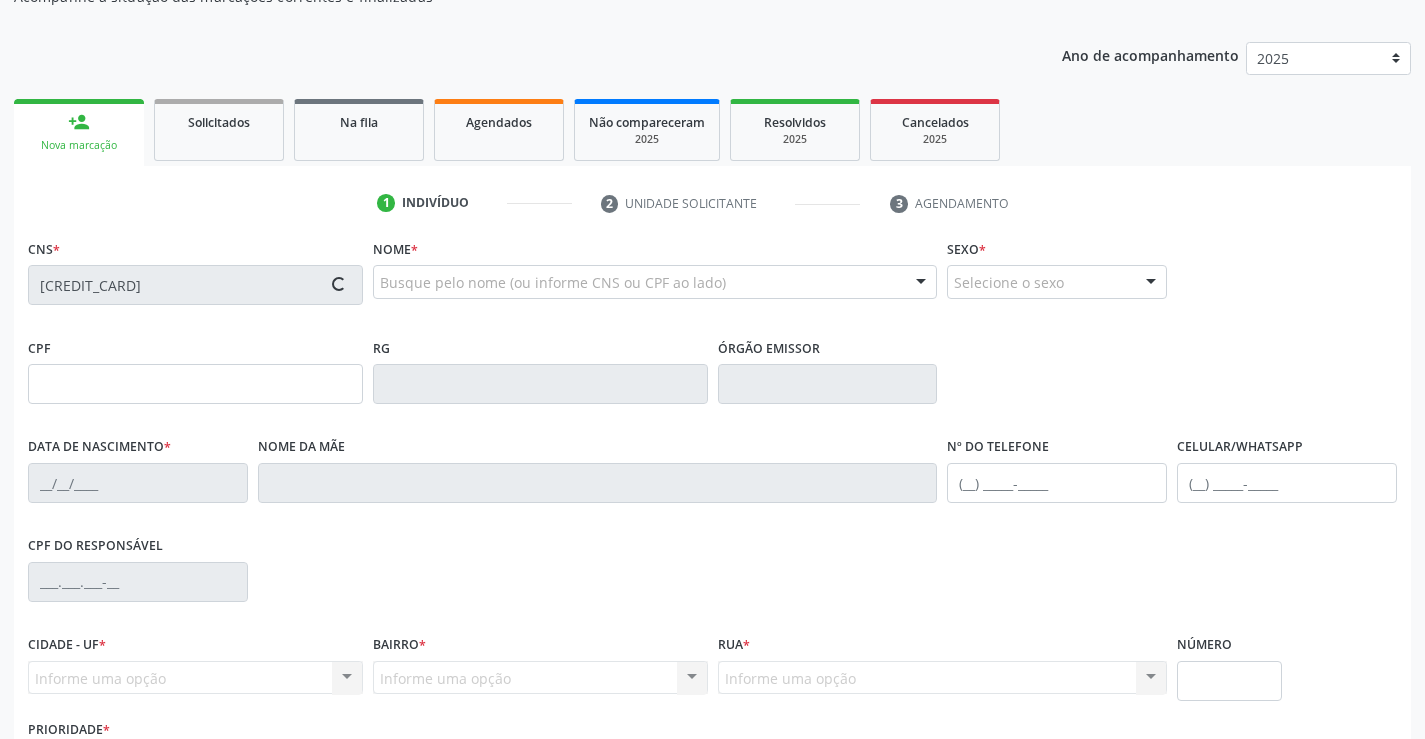 type on "[DATE]" 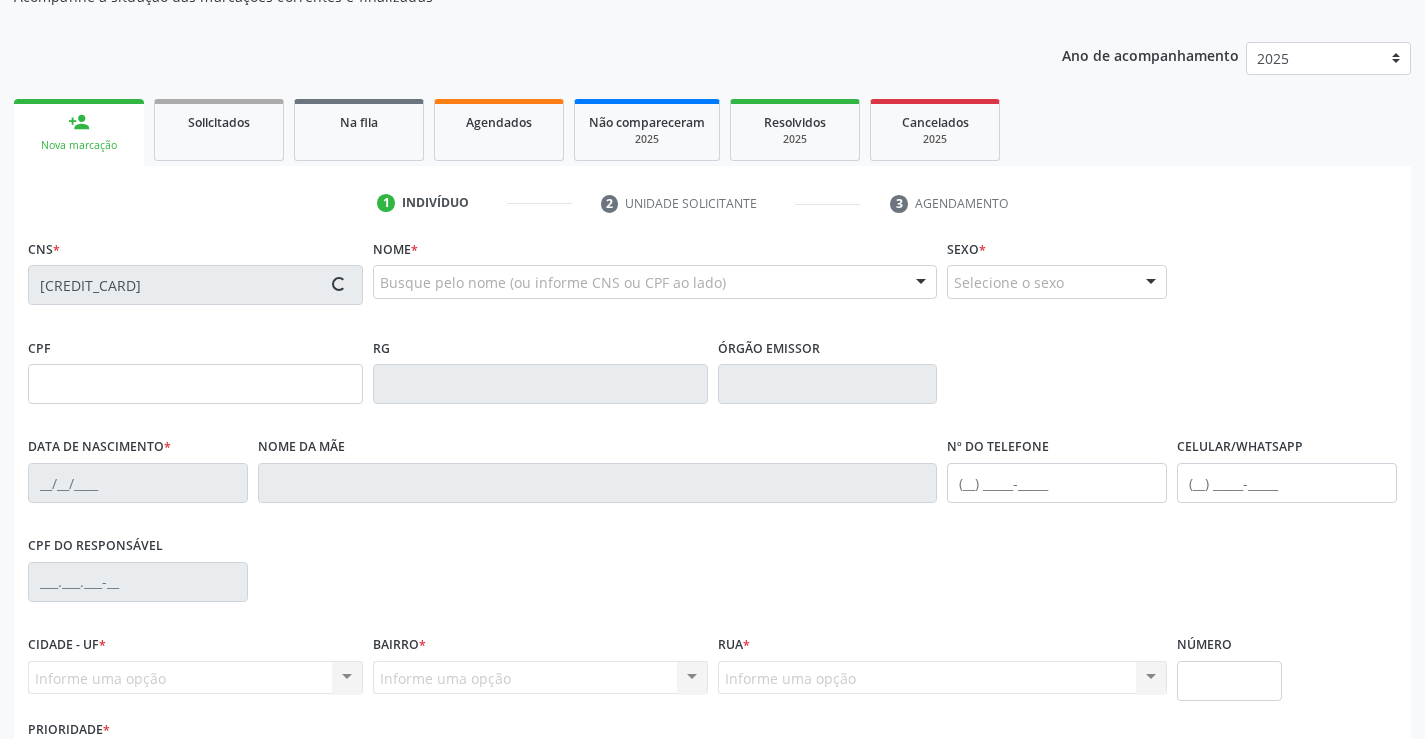 type on "(74) [PHONE]" 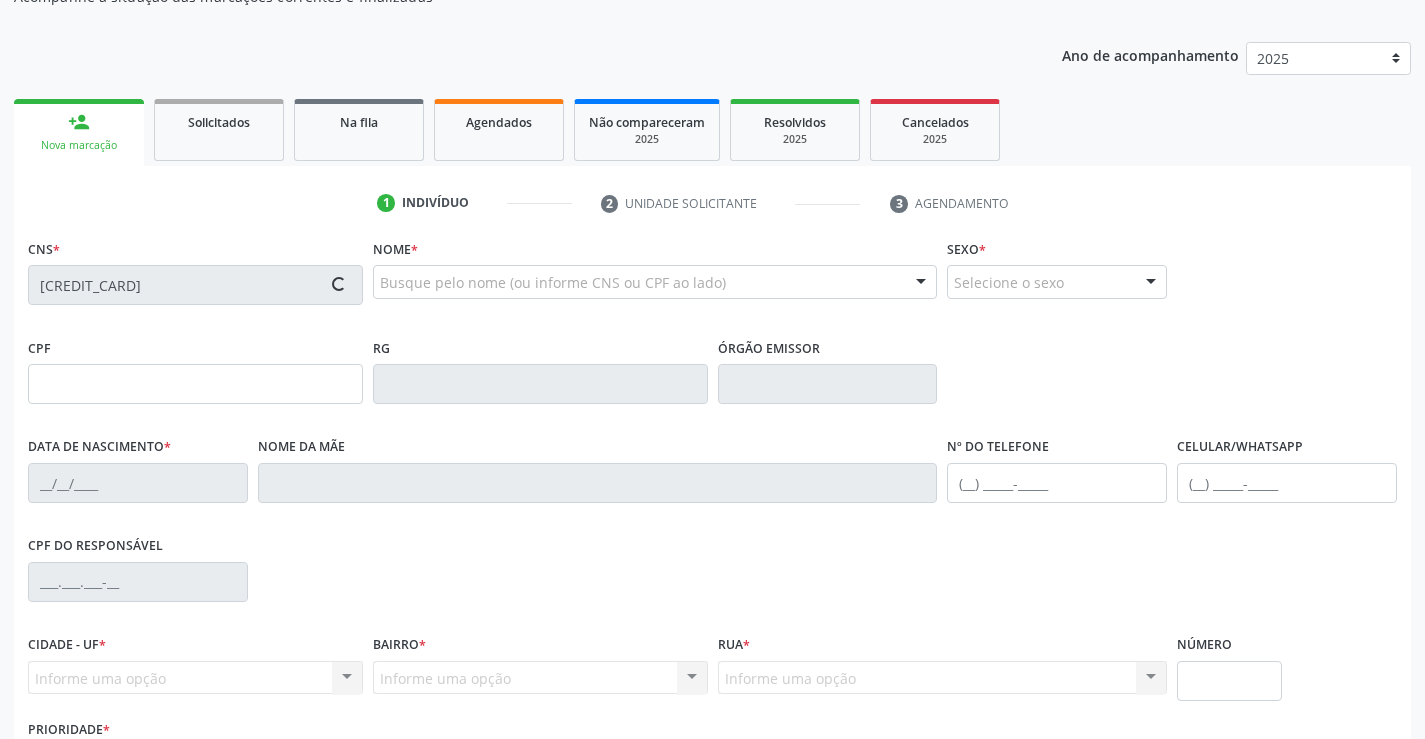 type on "(74) [PHONE]" 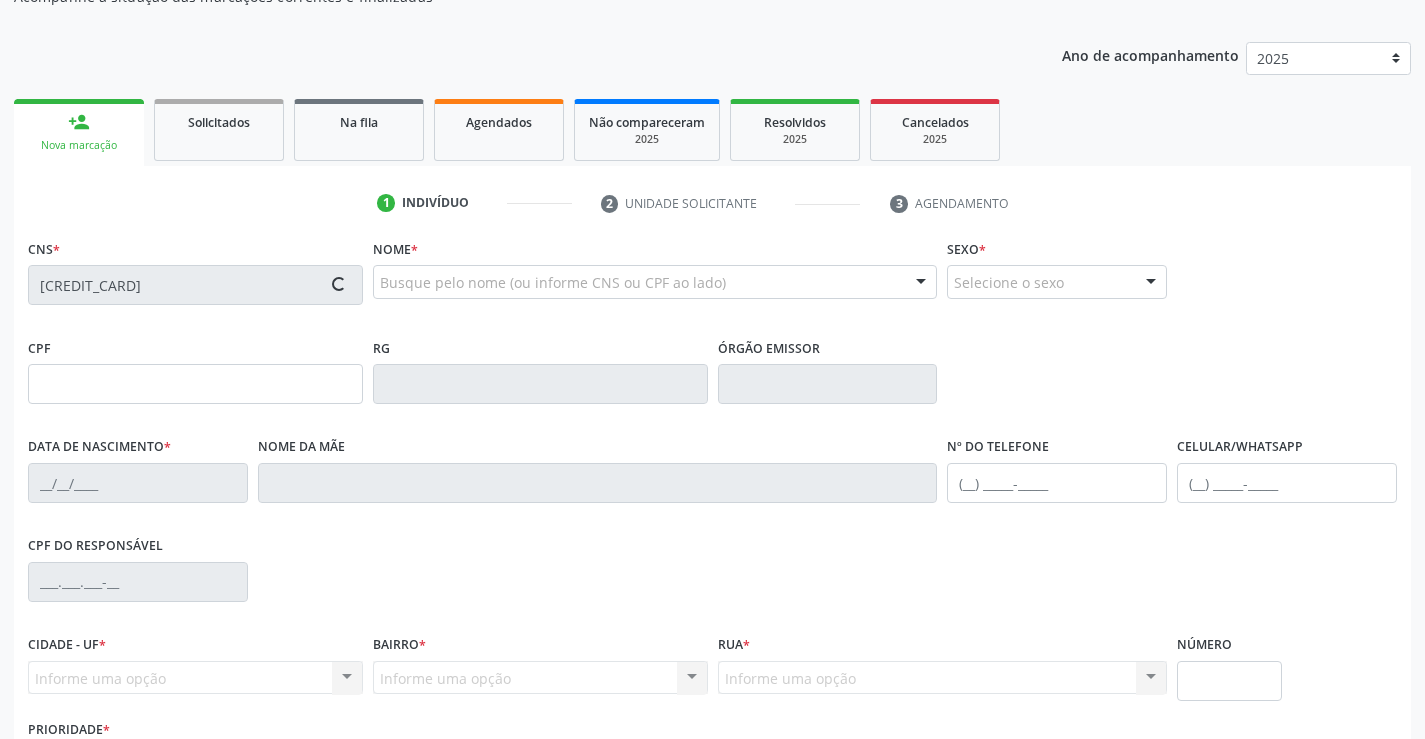type on "SN" 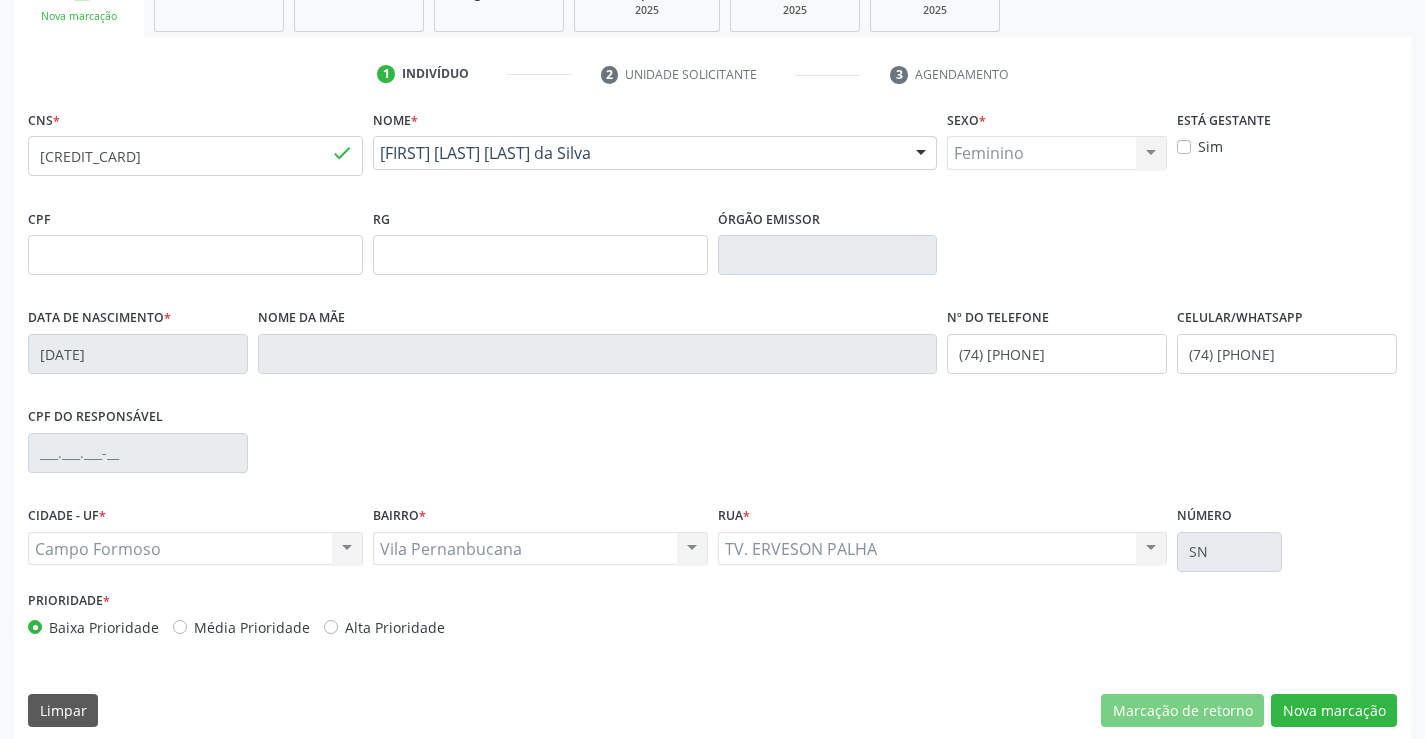 scroll, scrollTop: 345, scrollLeft: 0, axis: vertical 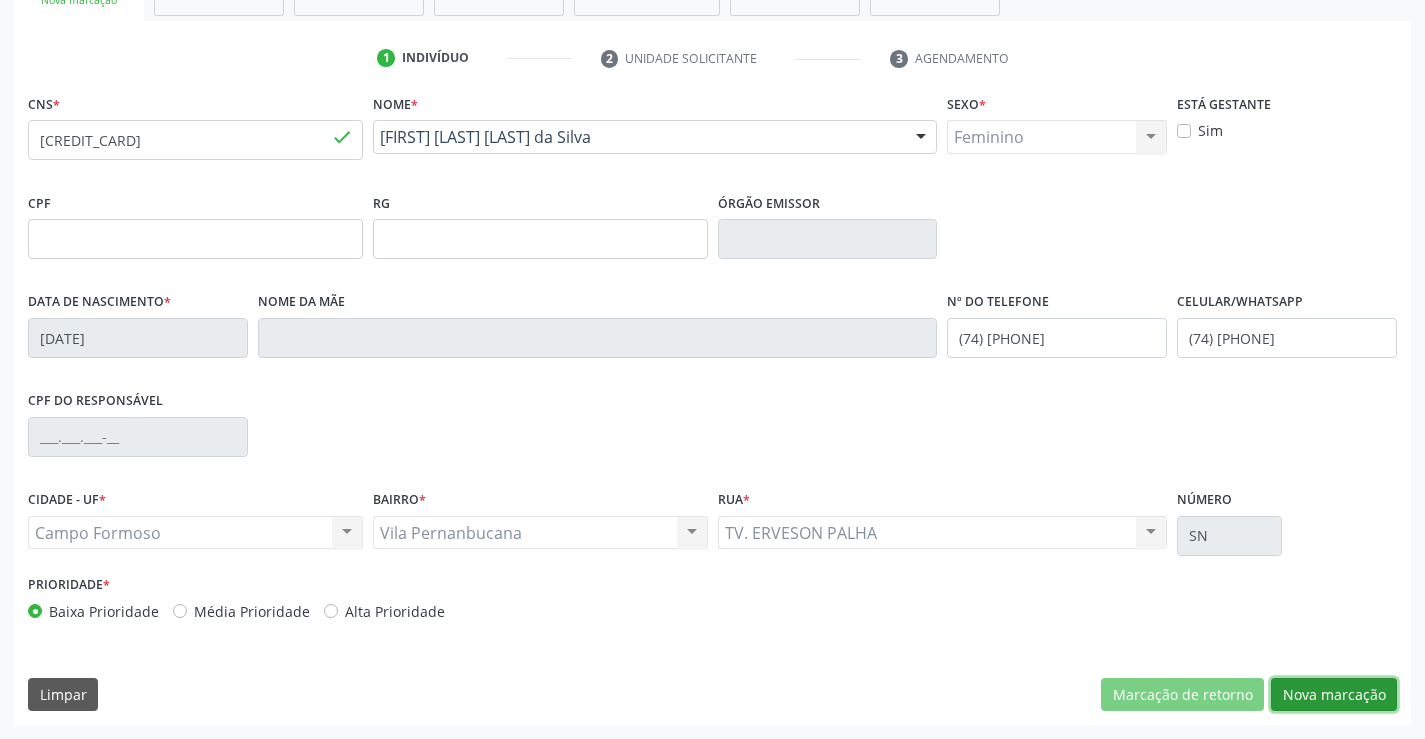 click on "Nova marcação" at bounding box center (1334, 695) 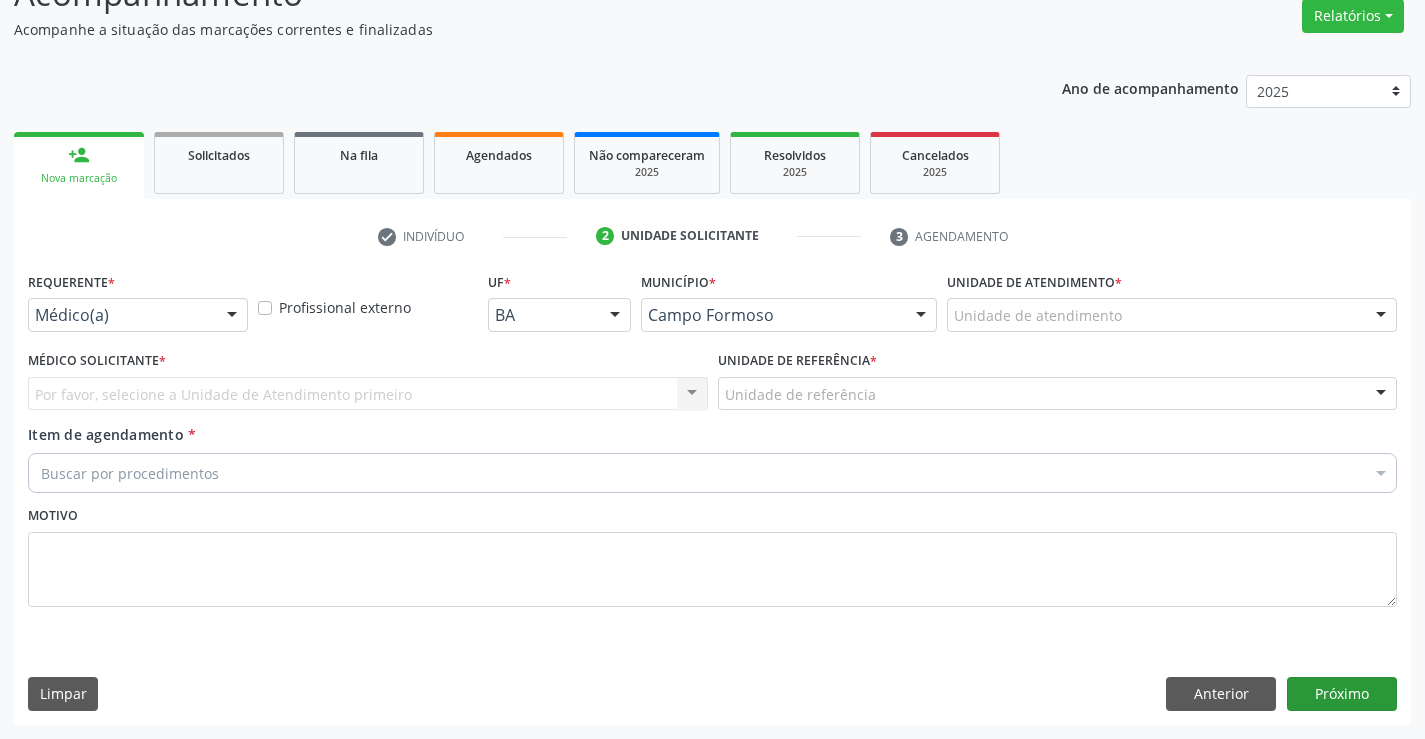 scroll, scrollTop: 167, scrollLeft: 0, axis: vertical 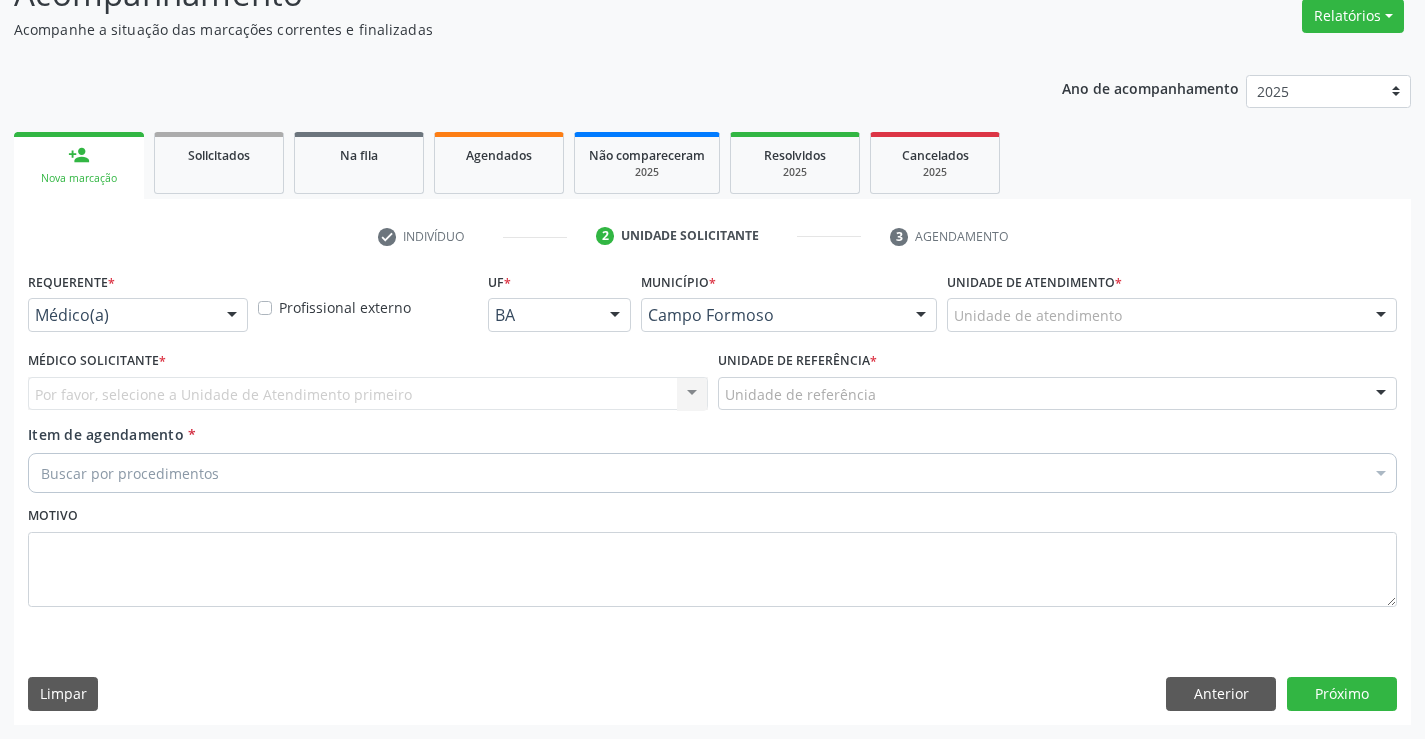 drag, startPoint x: 225, startPoint y: 301, endPoint x: 207, endPoint y: 341, distance: 43.863426 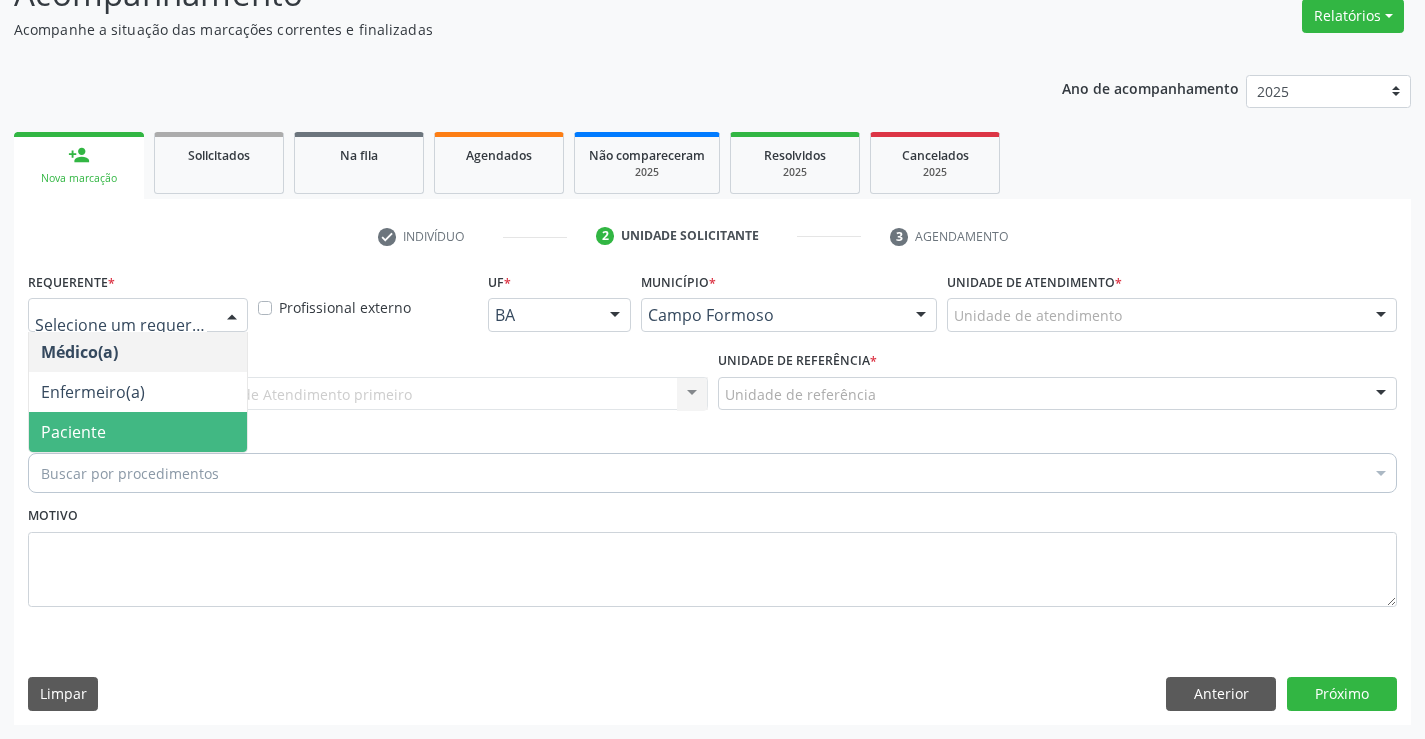 click on "Paciente" at bounding box center (138, 432) 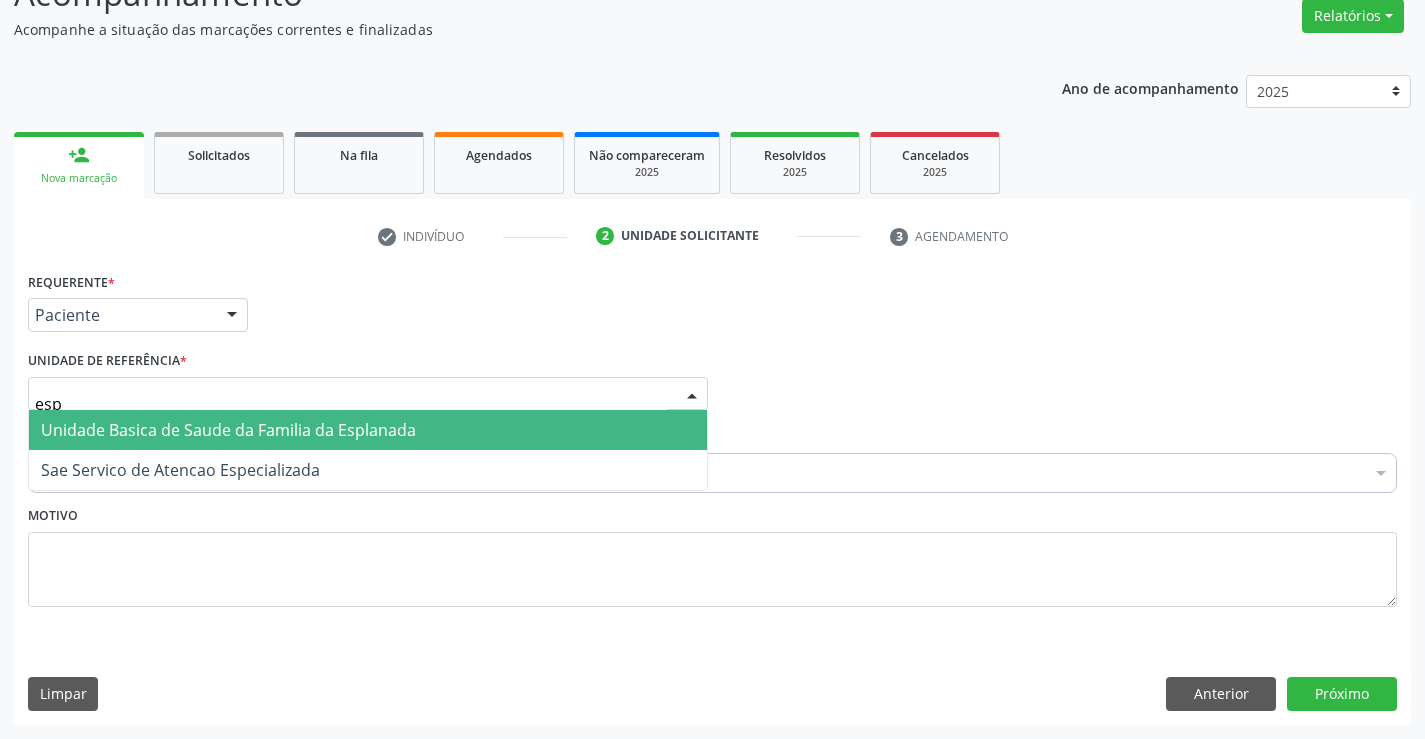 type on "espl" 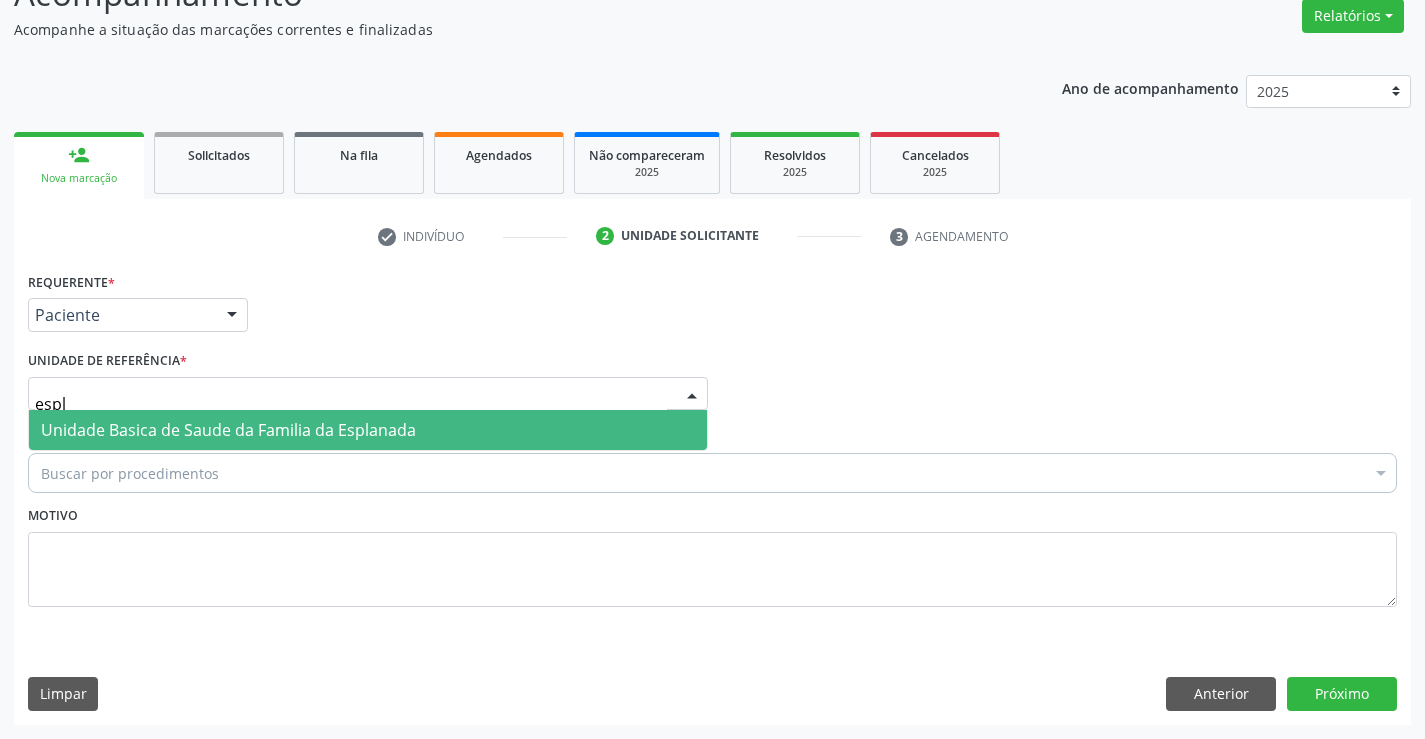 drag, startPoint x: 183, startPoint y: 423, endPoint x: 189, endPoint y: 448, distance: 25.70992 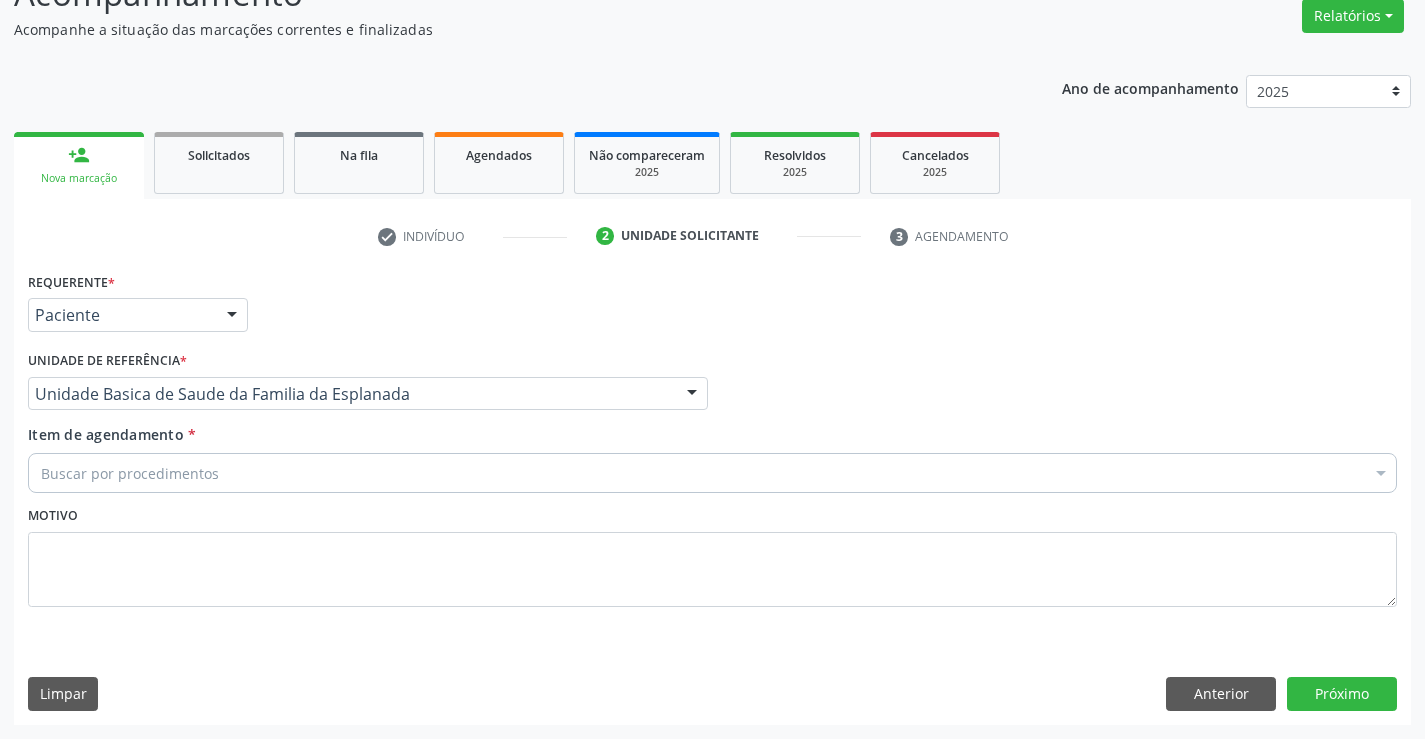 click on "Buscar por procedimentos" at bounding box center [712, 473] 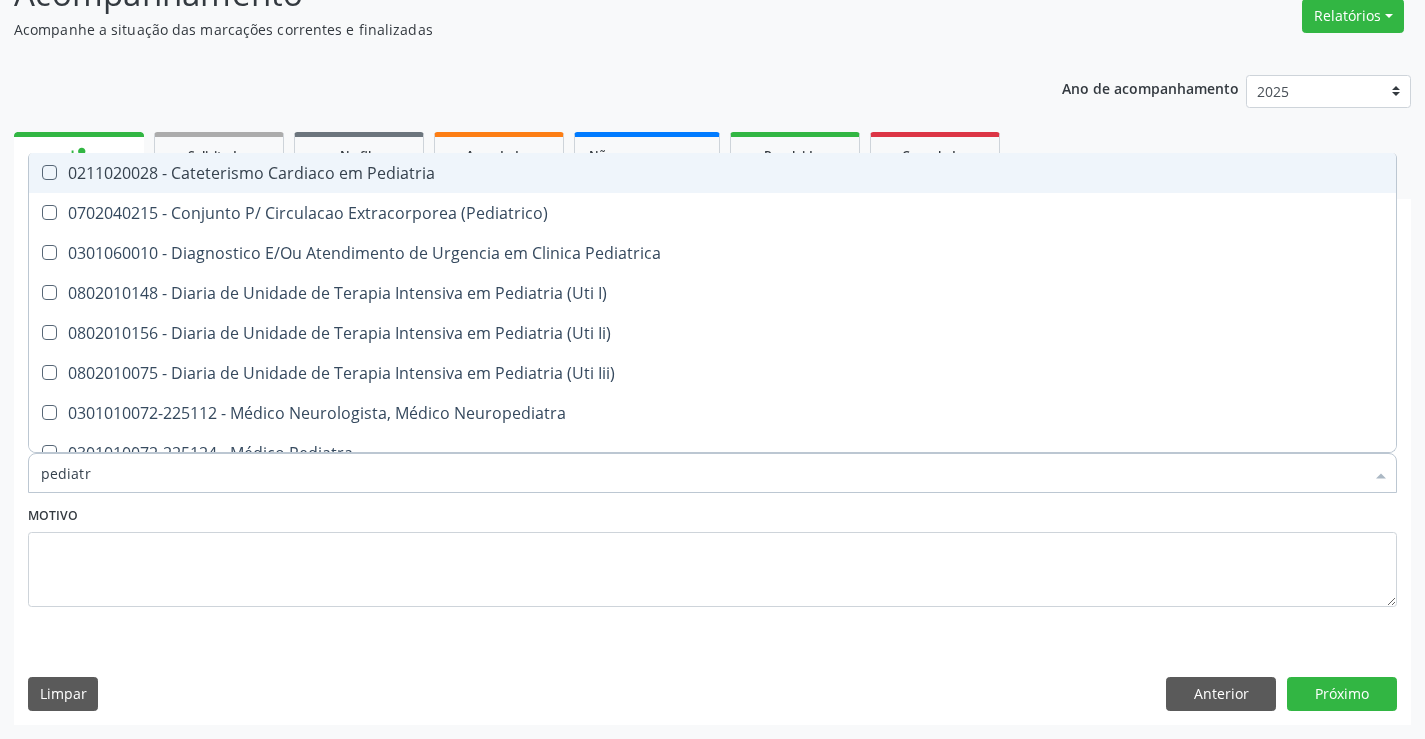 type on "pediatra" 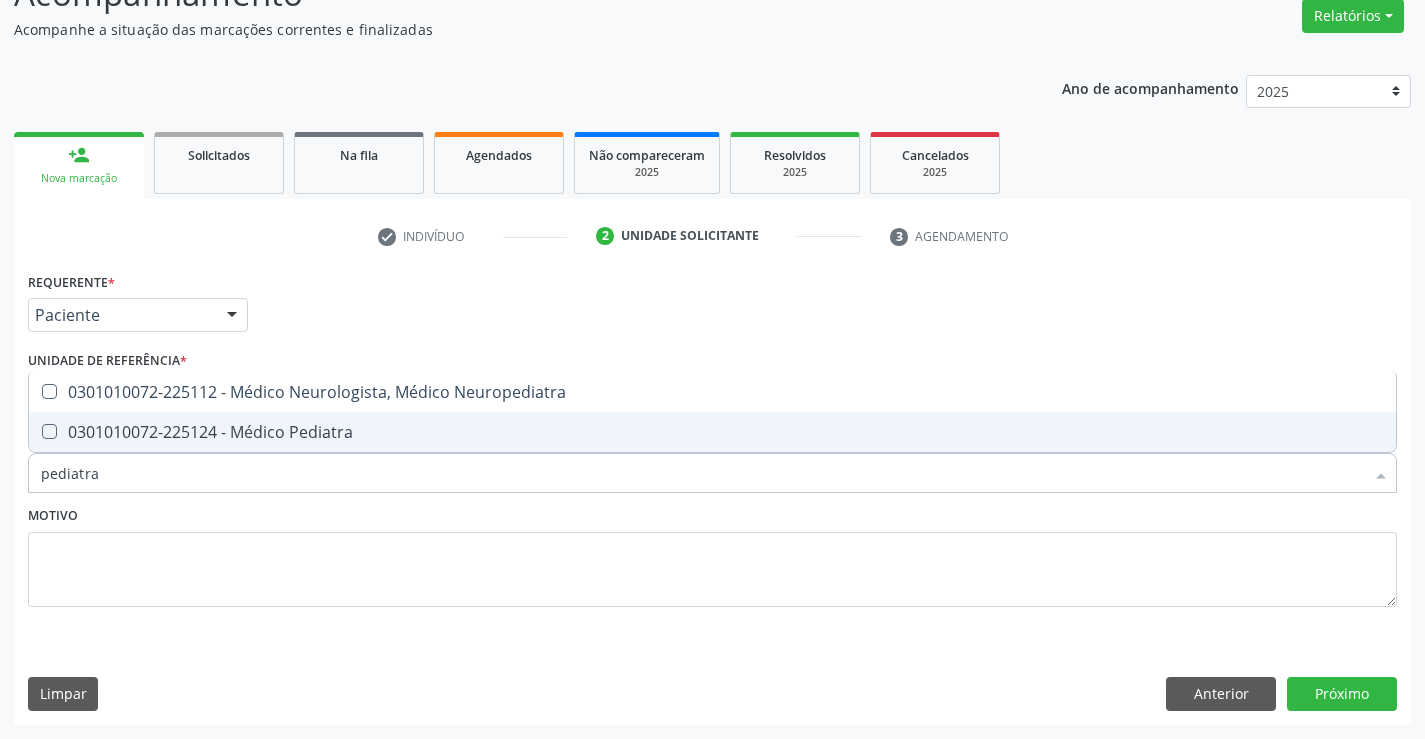 click on "0301010072-225124 - Médico Pediatra" at bounding box center [712, 432] 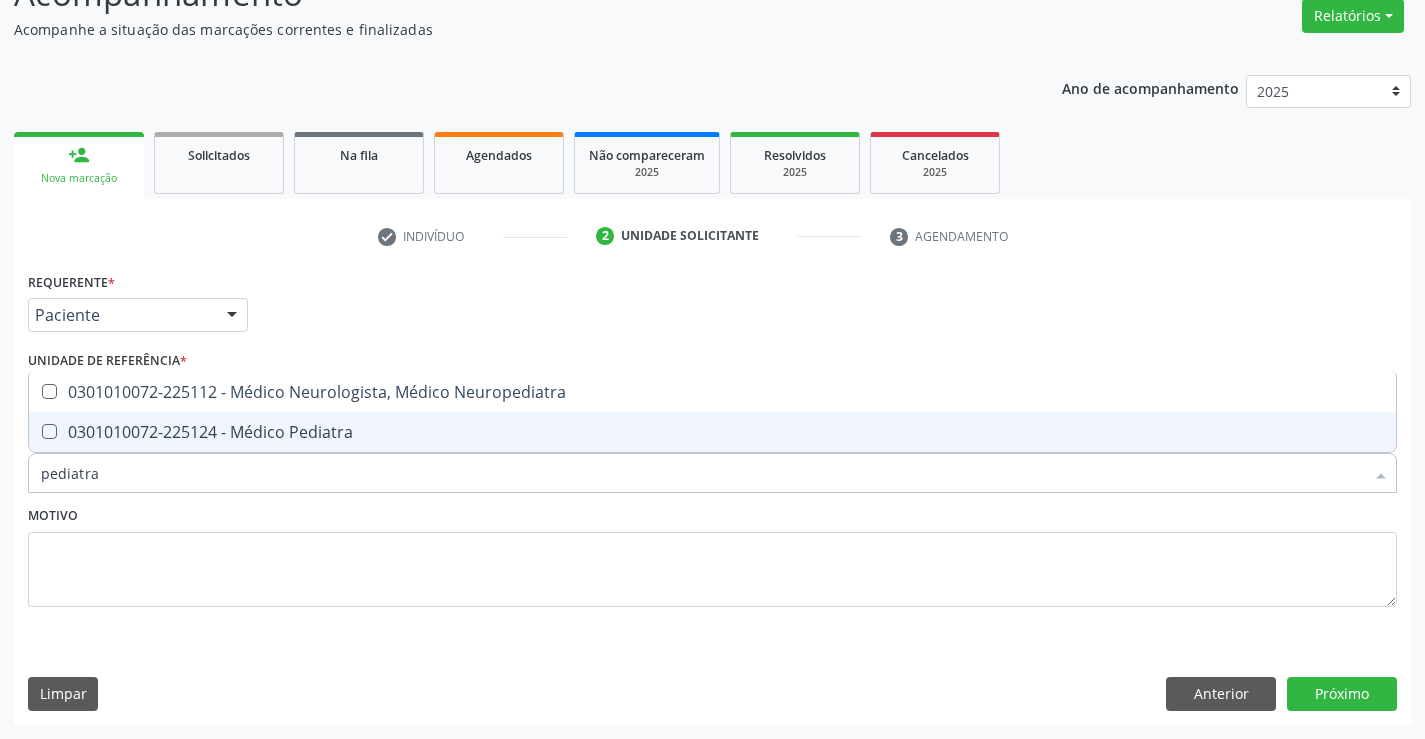 checkbox on "true" 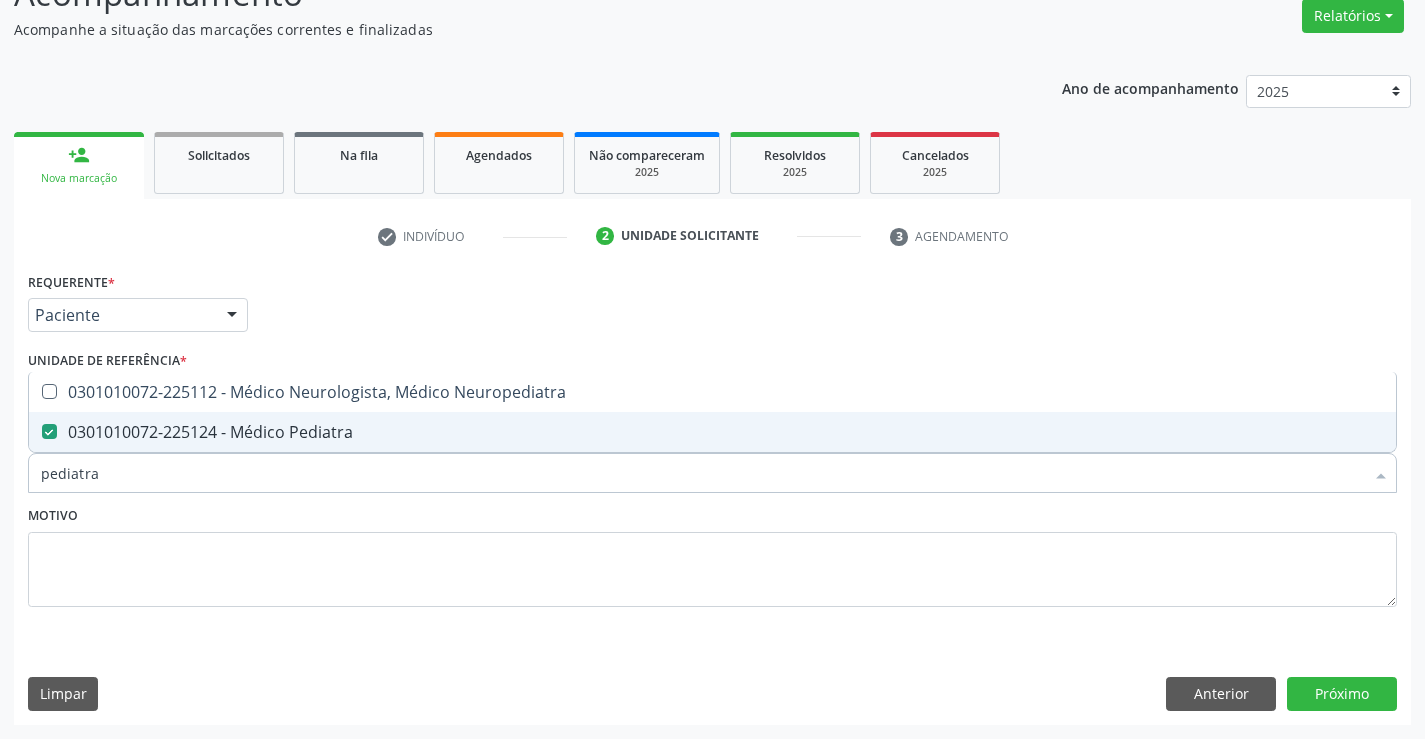 click on "Motivo" at bounding box center (712, 554) 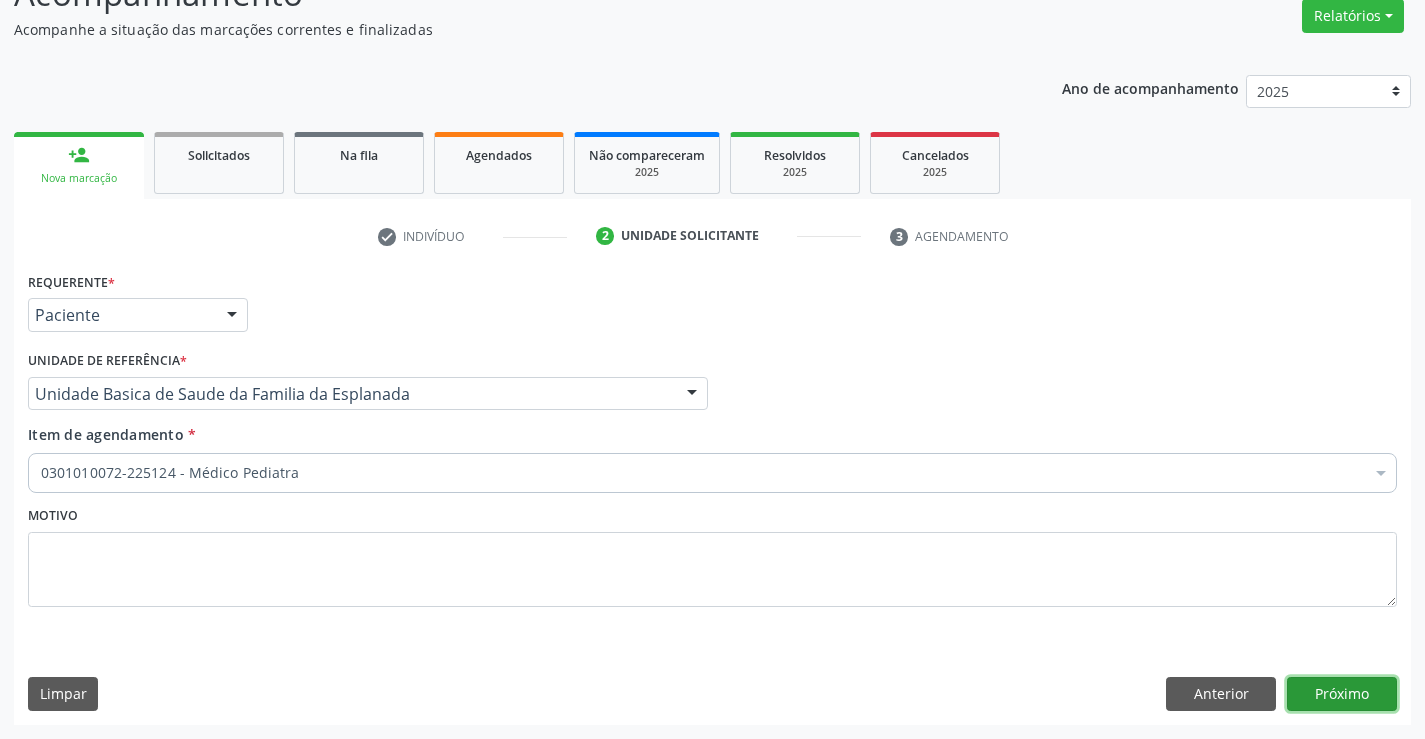 click on "Próximo" at bounding box center [1342, 694] 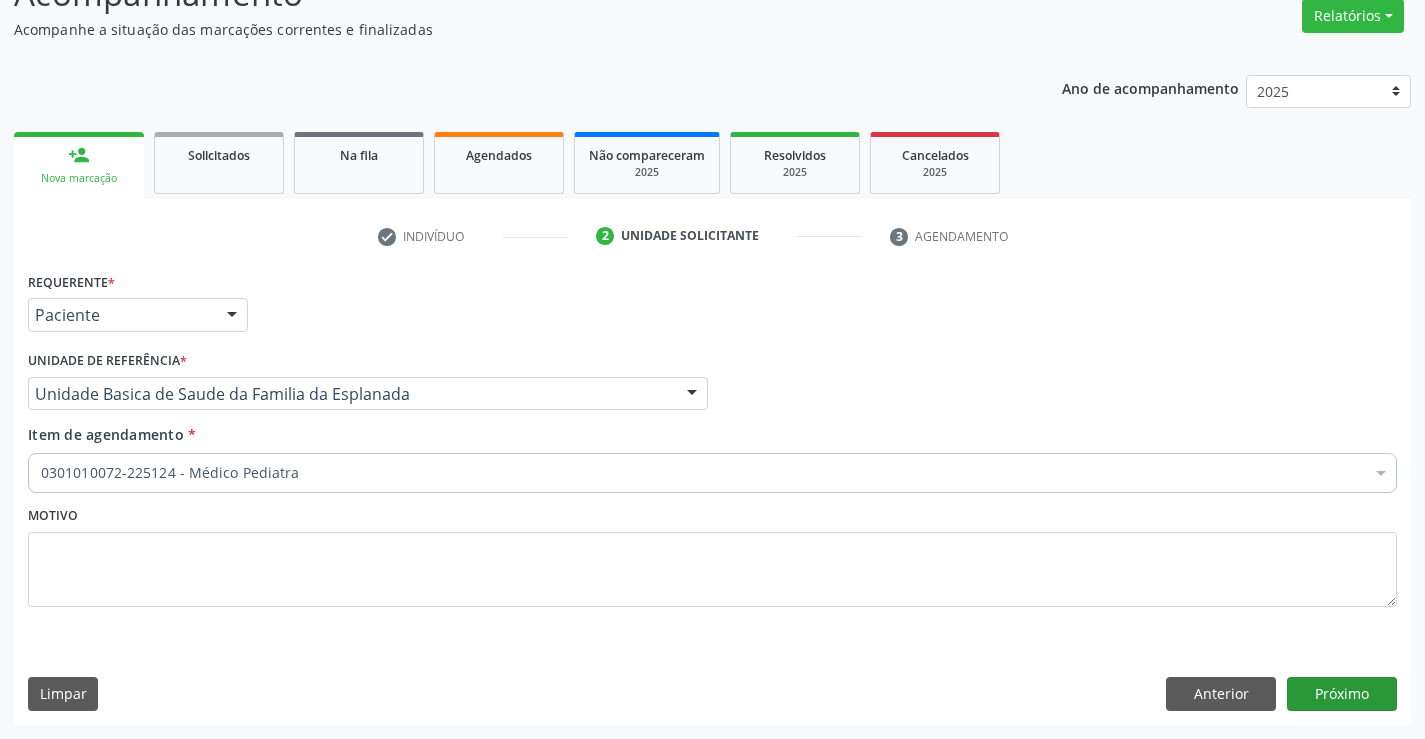 scroll, scrollTop: 131, scrollLeft: 0, axis: vertical 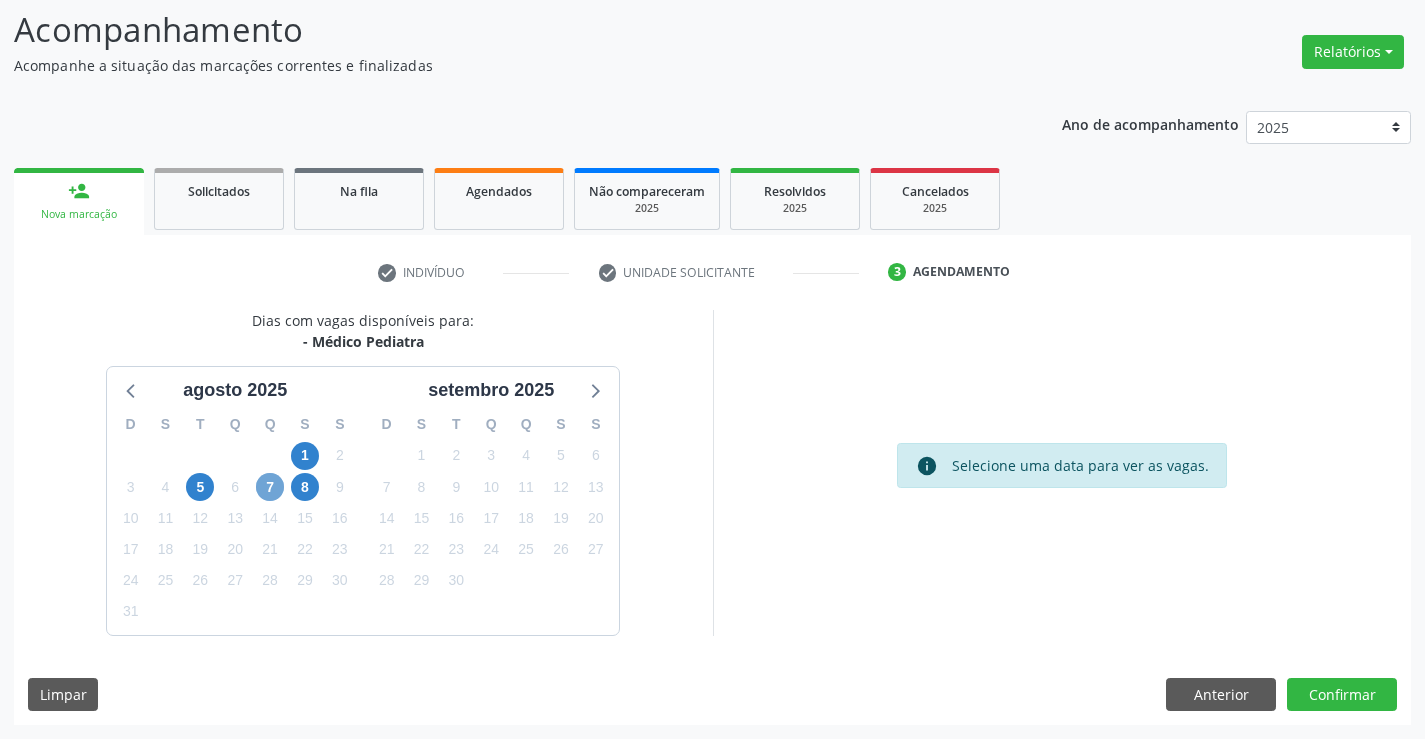 click on "7" at bounding box center (270, 487) 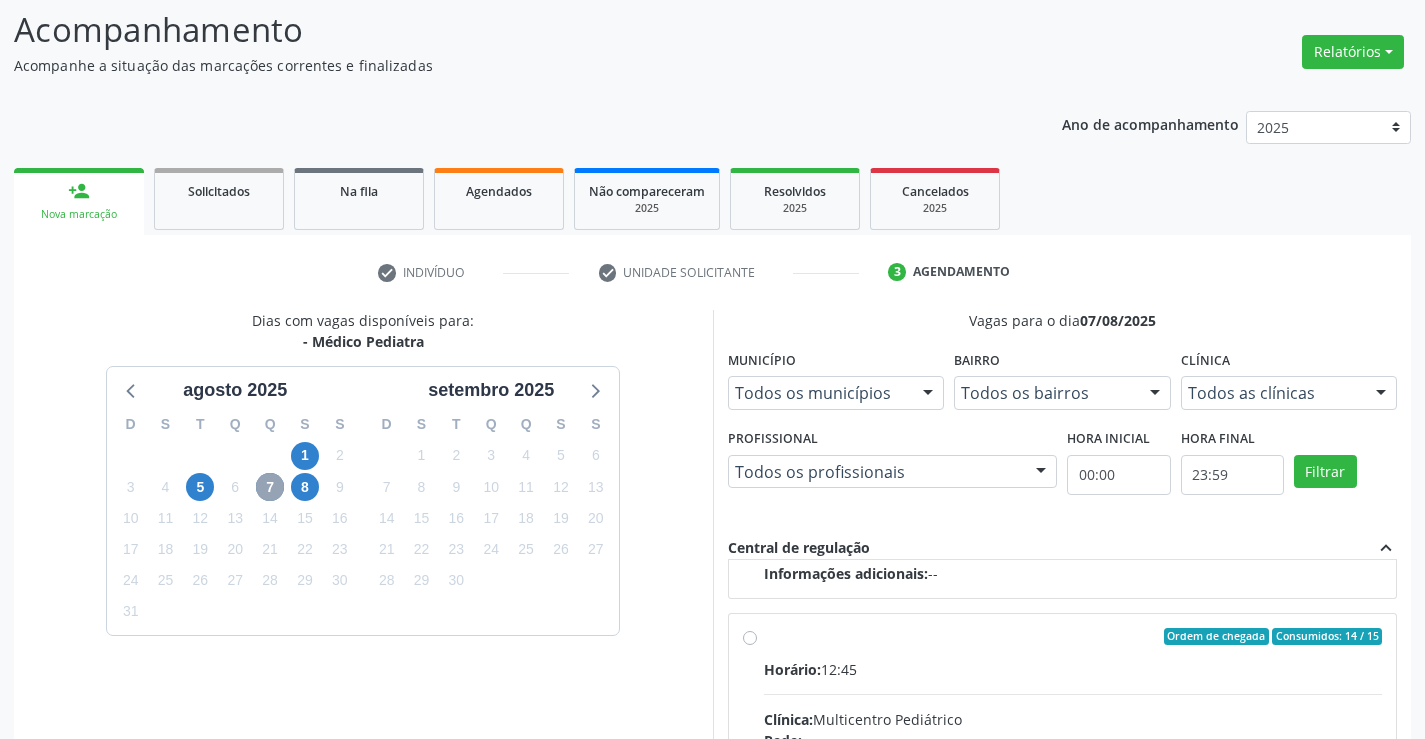 scroll, scrollTop: 315, scrollLeft: 0, axis: vertical 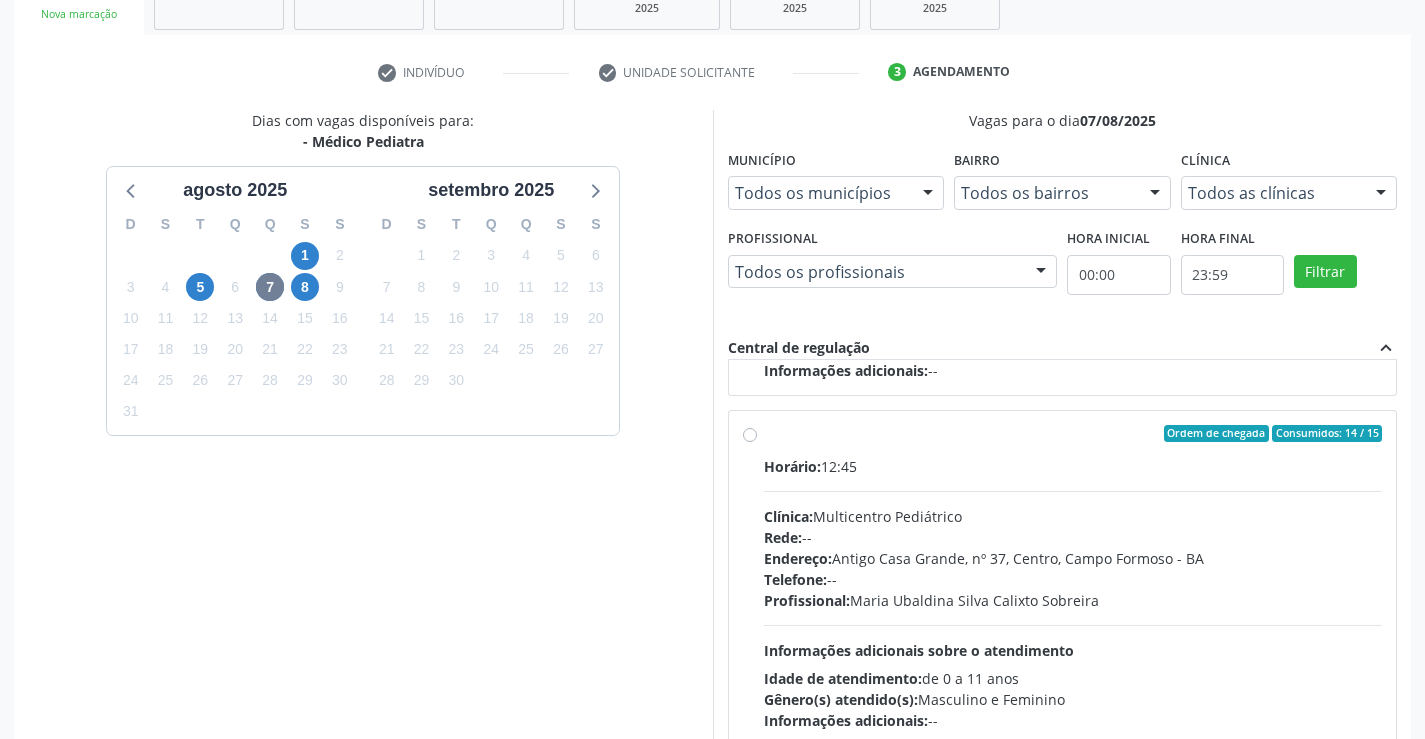 click on "Ordem de chegada
Consumidos: 14 / 15
Horário:   12:45
Clínica:  Multicentro Pediátrico
Rede:
--
Endereço:   Antigo Casa Grande, nº 37, Centro, [CITY] - [STATE]
Telefone:   --
Profissional:
[FIRST] [LAST] [LAST] Sobreira
Informações adicionais sobre o atendimento
Idade de atendimento:
de 0 a 11 anos
Gênero(s) atendido(s):
Masculino e Feminino
Informações adicionais:
--" at bounding box center [1073, 578] 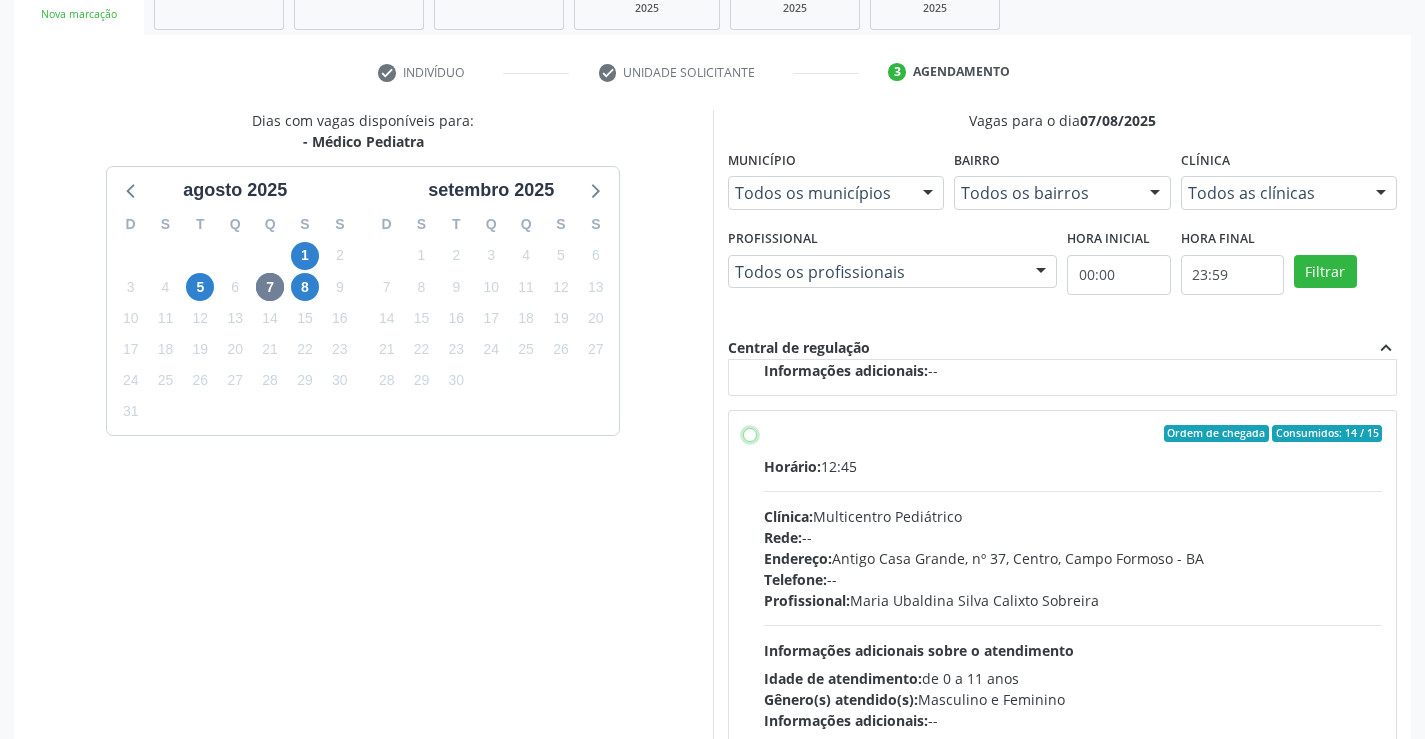 click on "Ordem de chegada
Consumidos: 14 / 15
Horário:   12:45
Clínica:  Multicentro Pediátrico
Rede:
--
Endereço:   Antigo Casa Grande, nº 37, Centro, [CITY] - [STATE]
Telefone:   --
Profissional:
[FIRST] [LAST] [LAST] Sobreira
Informações adicionais sobre o atendimento
Idade de atendimento:
de 0 a 11 anos
Gênero(s) atendido(s):
Masculino e Feminino
Informações adicionais:
--" at bounding box center [750, 434] 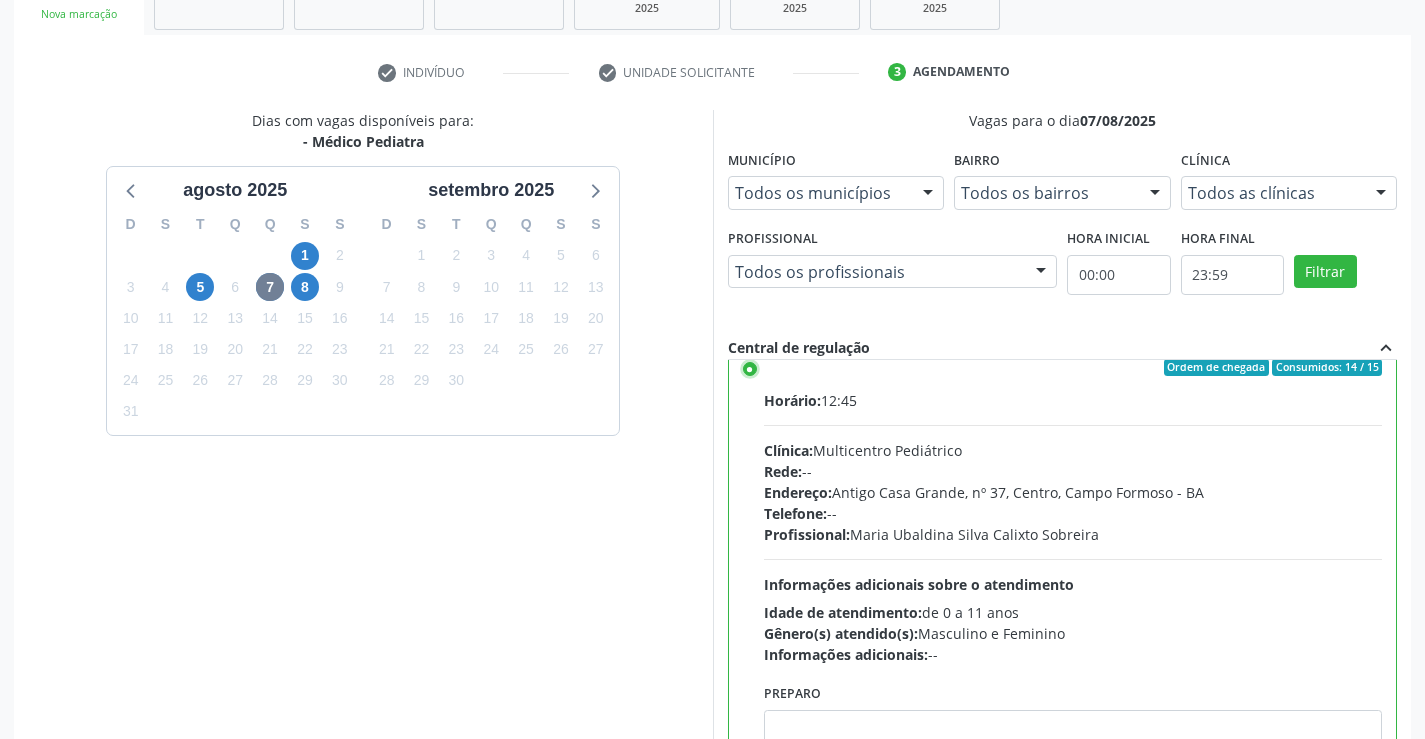scroll, scrollTop: 450, scrollLeft: 0, axis: vertical 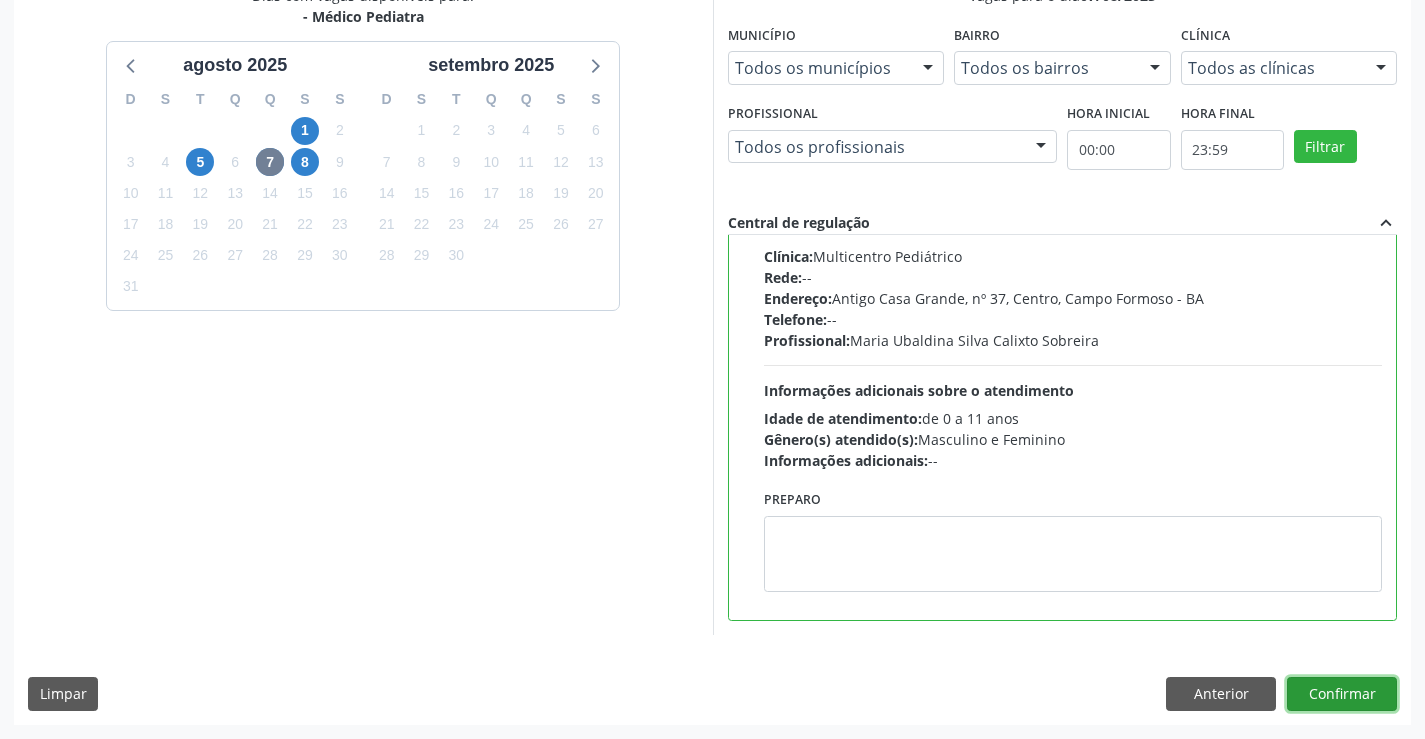 click on "Confirmar" at bounding box center (1342, 694) 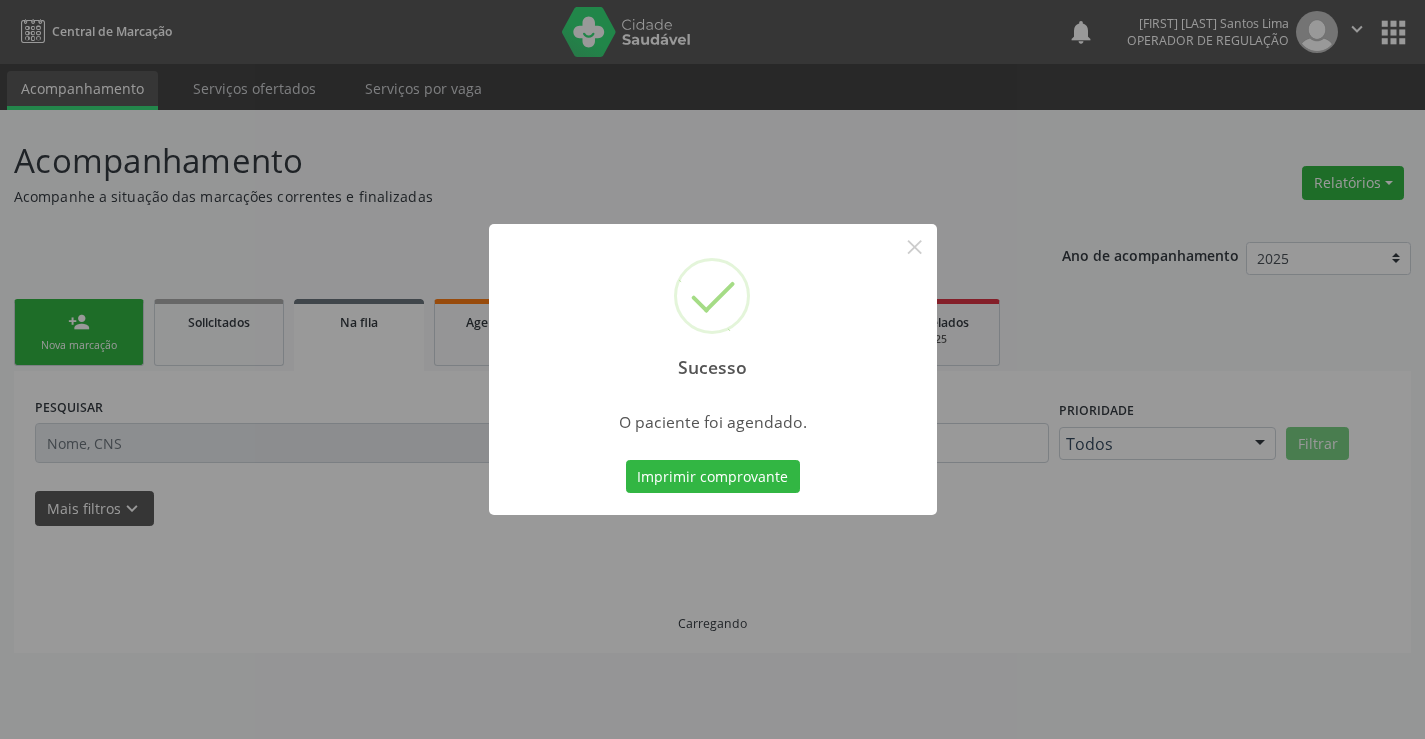 scroll, scrollTop: 0, scrollLeft: 0, axis: both 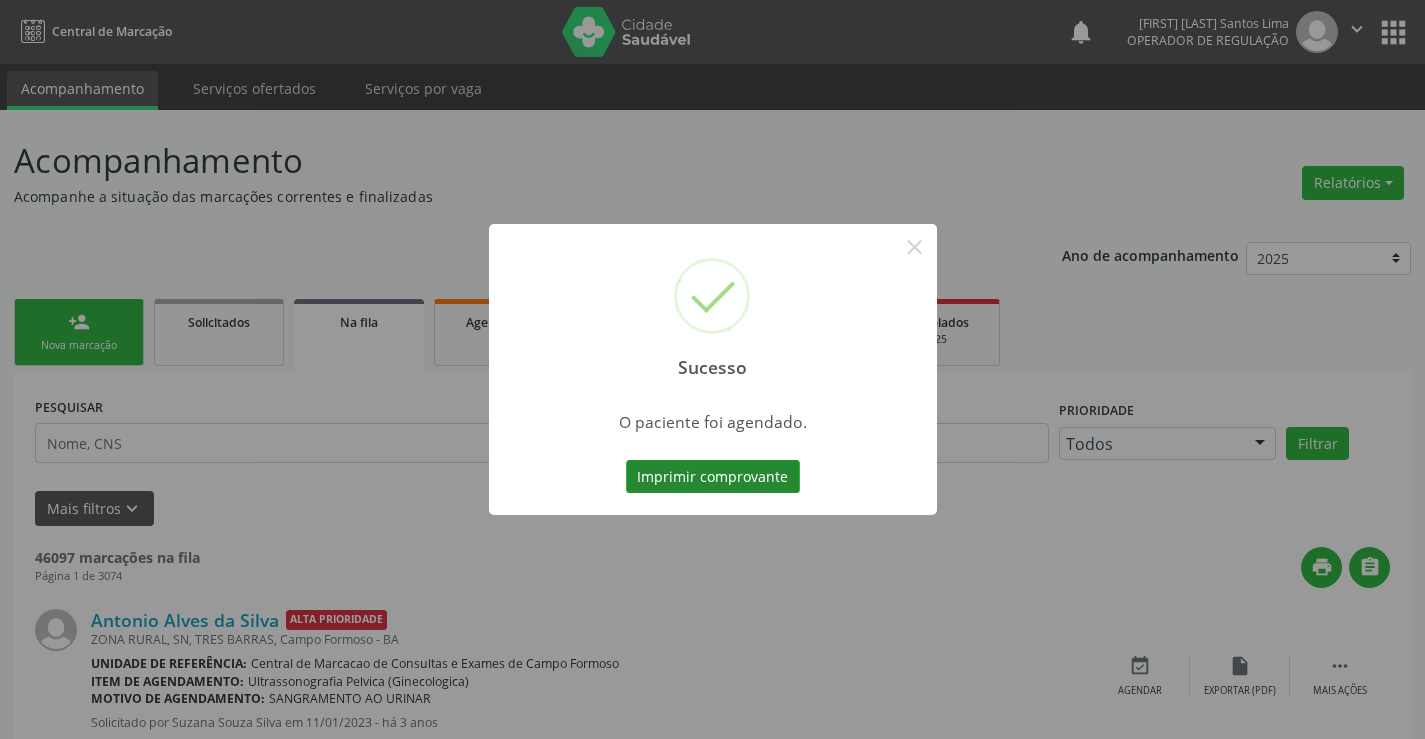 click on "Imprimir comprovante" at bounding box center (713, 477) 